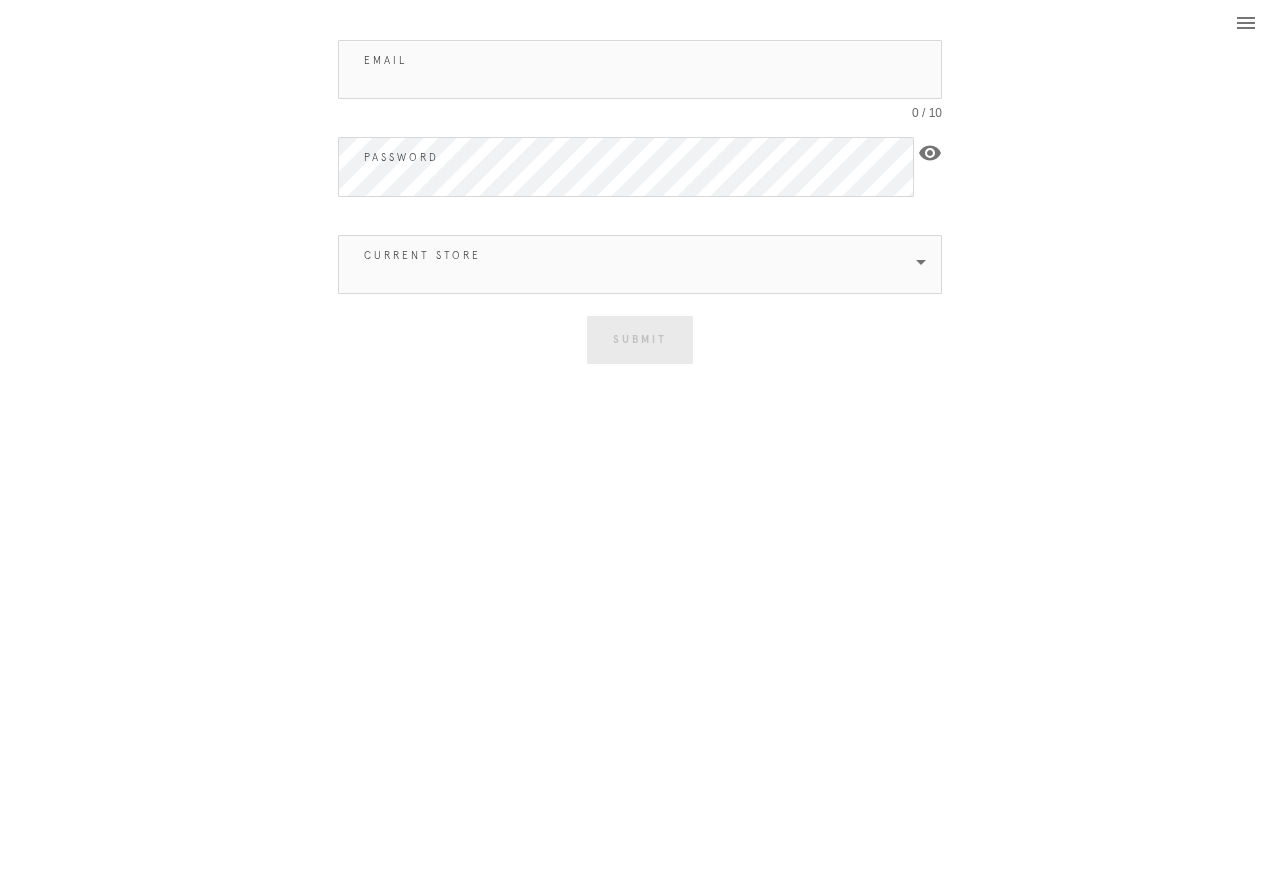 scroll, scrollTop: 0, scrollLeft: 0, axis: both 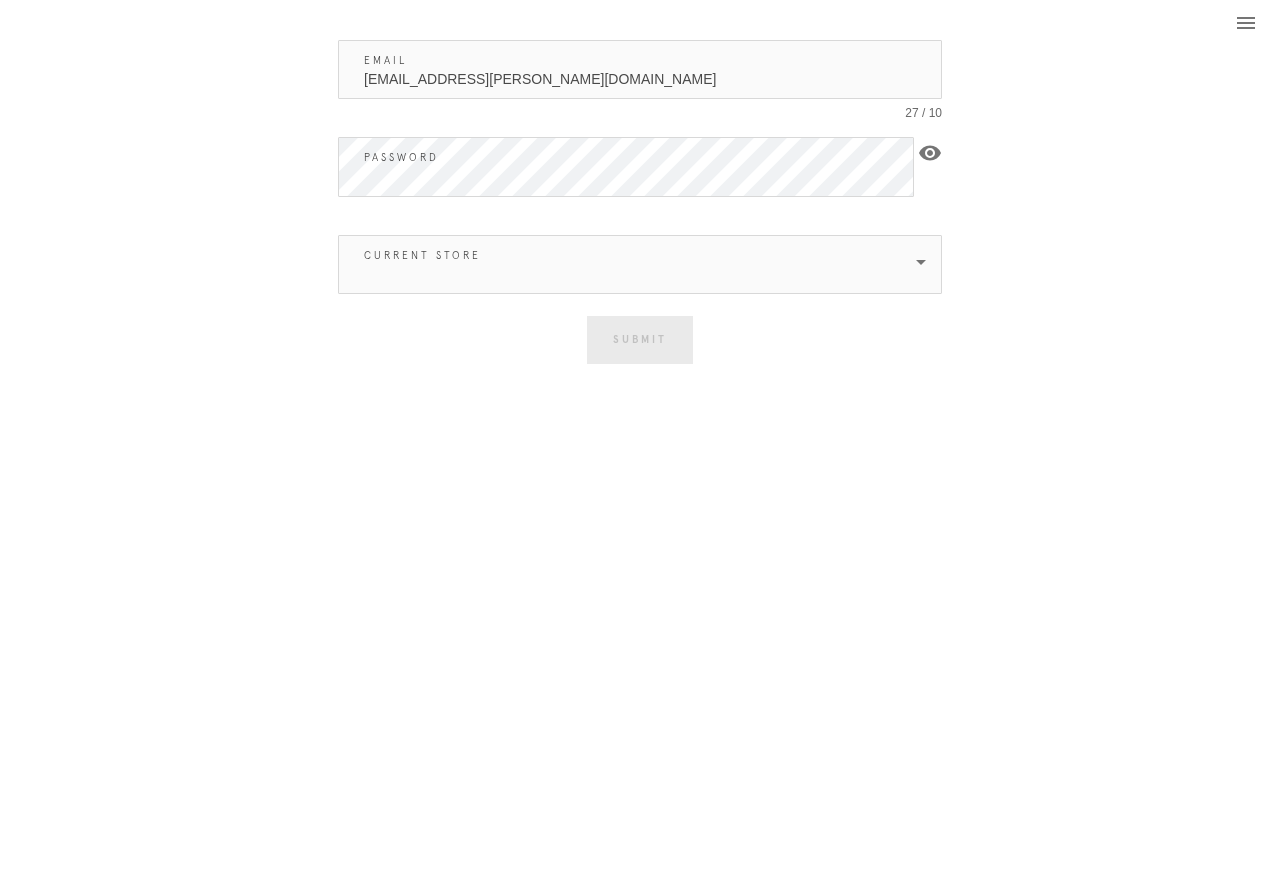 type on "skye.vreeken@frambridge.com" 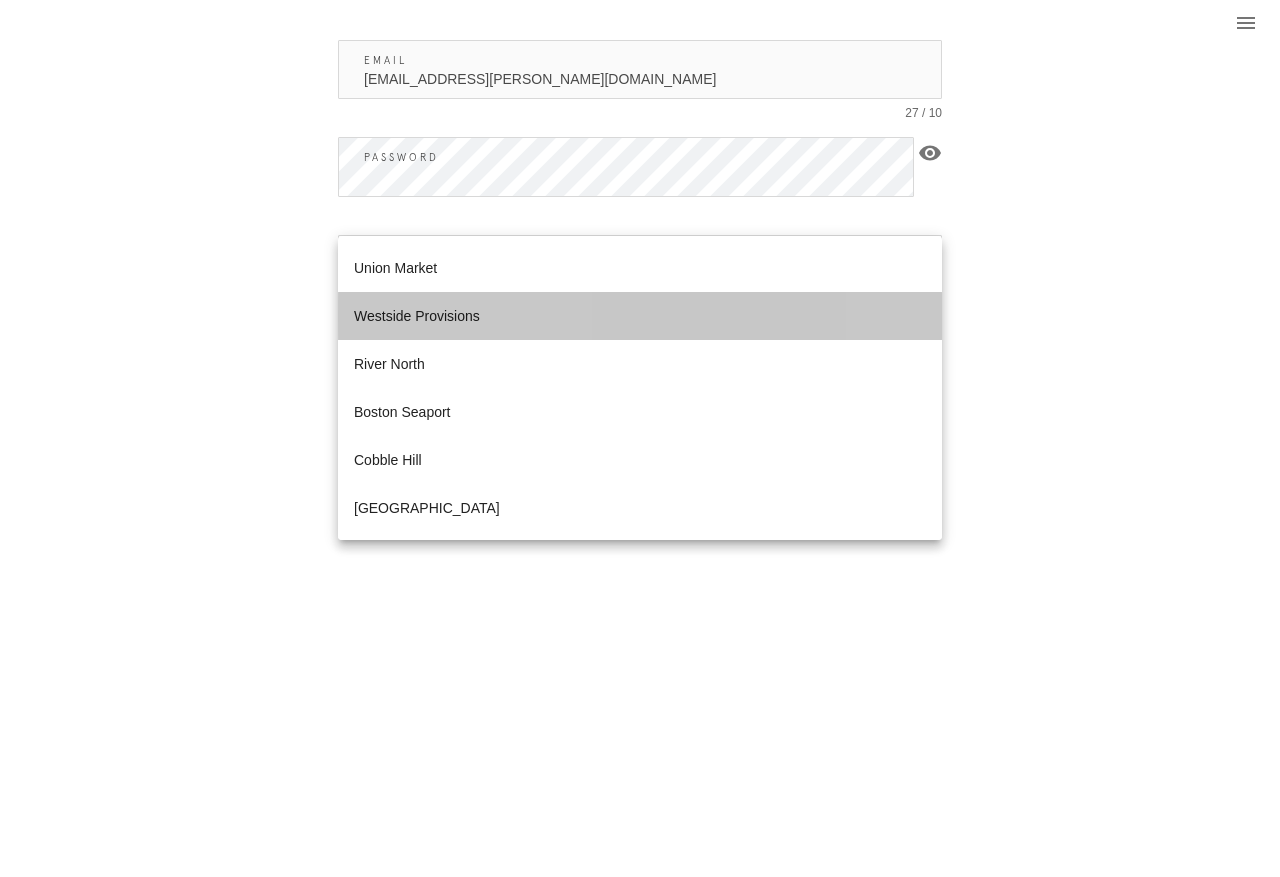 scroll, scrollTop: 1872, scrollLeft: 0, axis: vertical 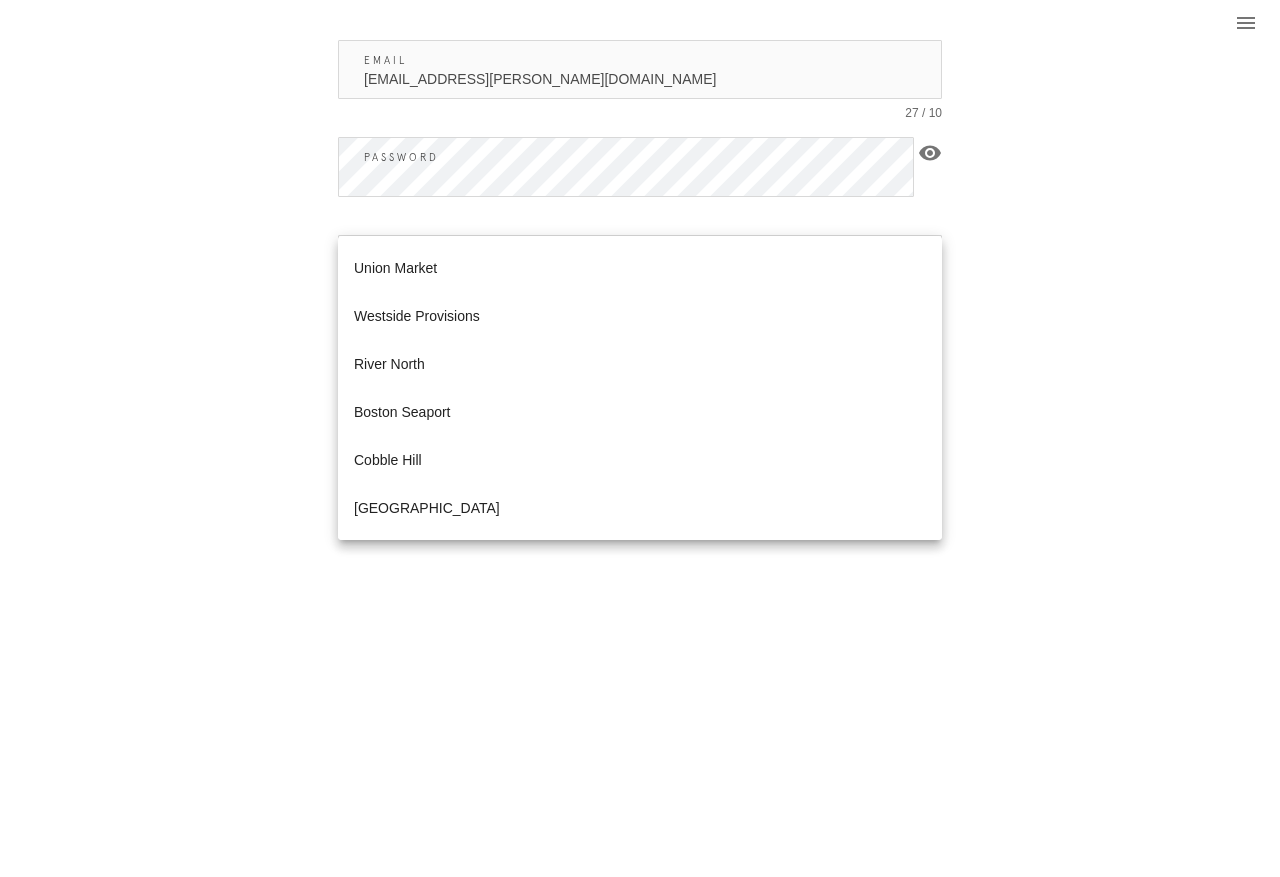 click on "Westside Provisions" at bounding box center [640, 316] 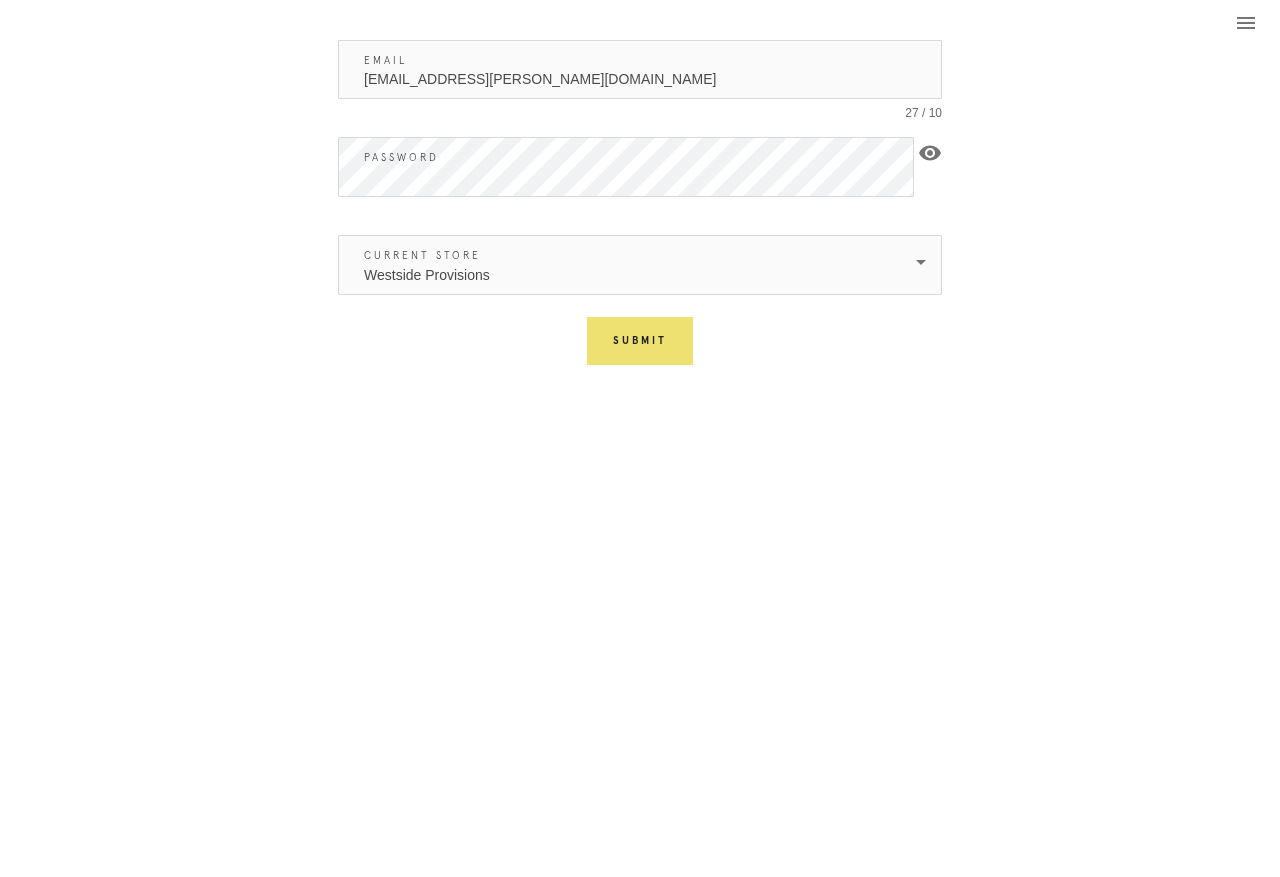 click on "Submit" at bounding box center [640, 341] 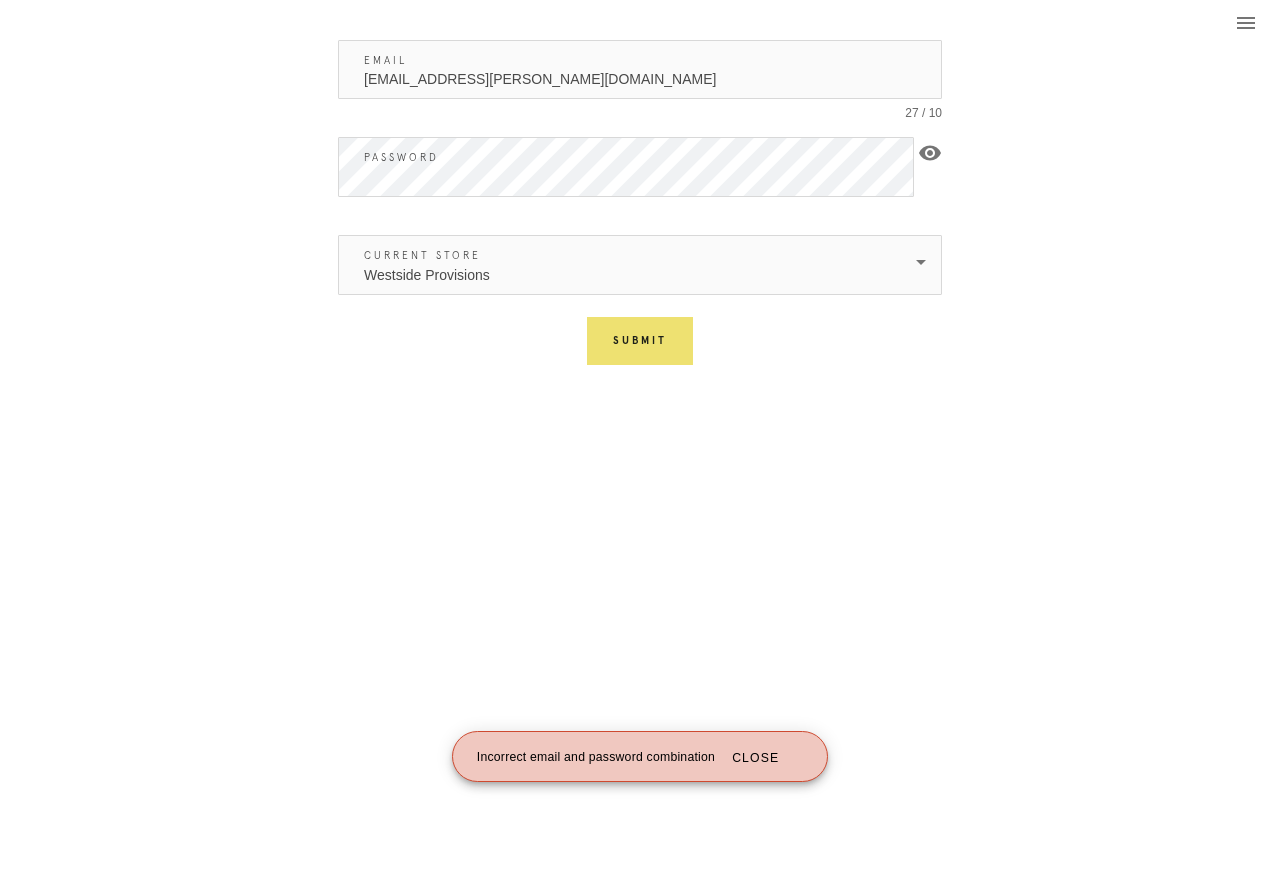 click on "Submit" at bounding box center [640, 341] 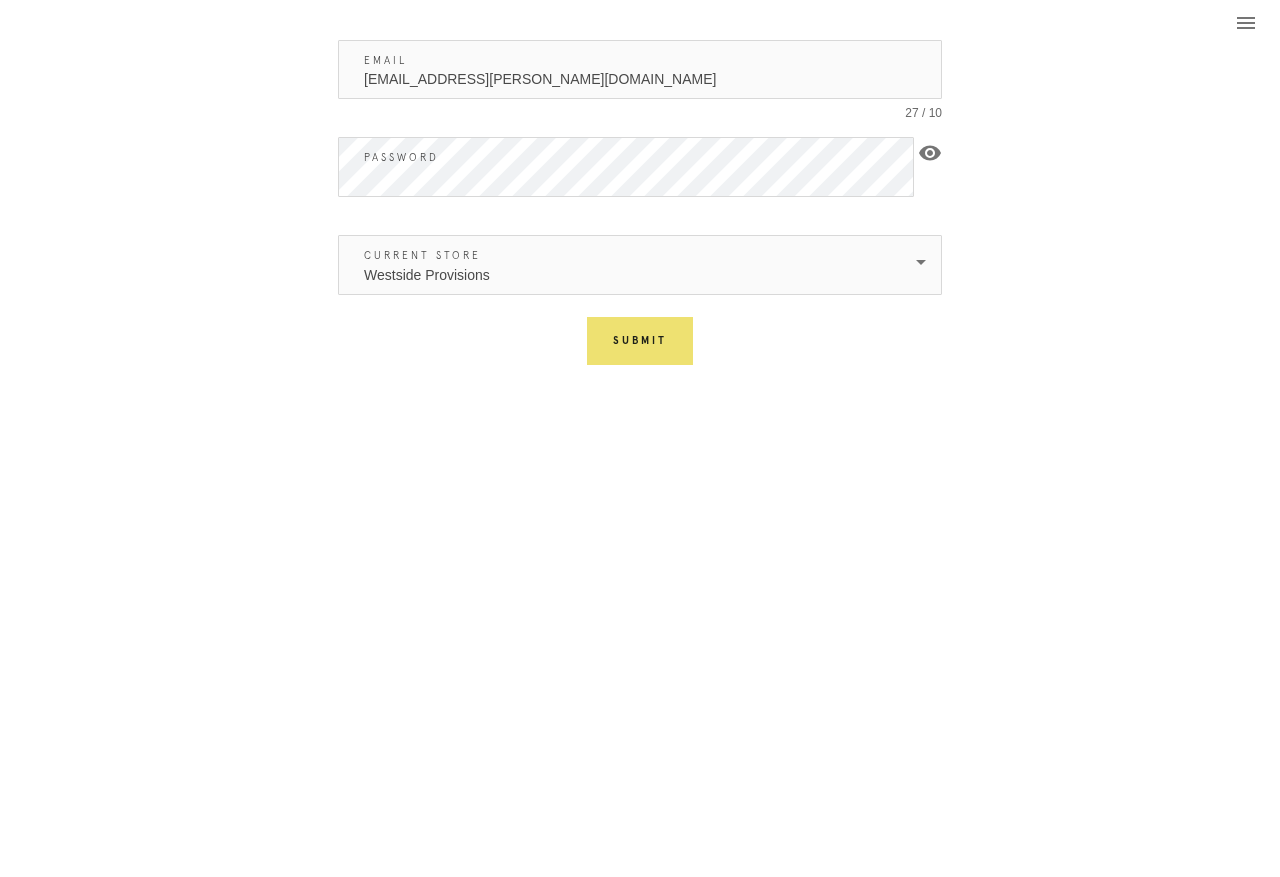 click on "Submit" at bounding box center (640, 341) 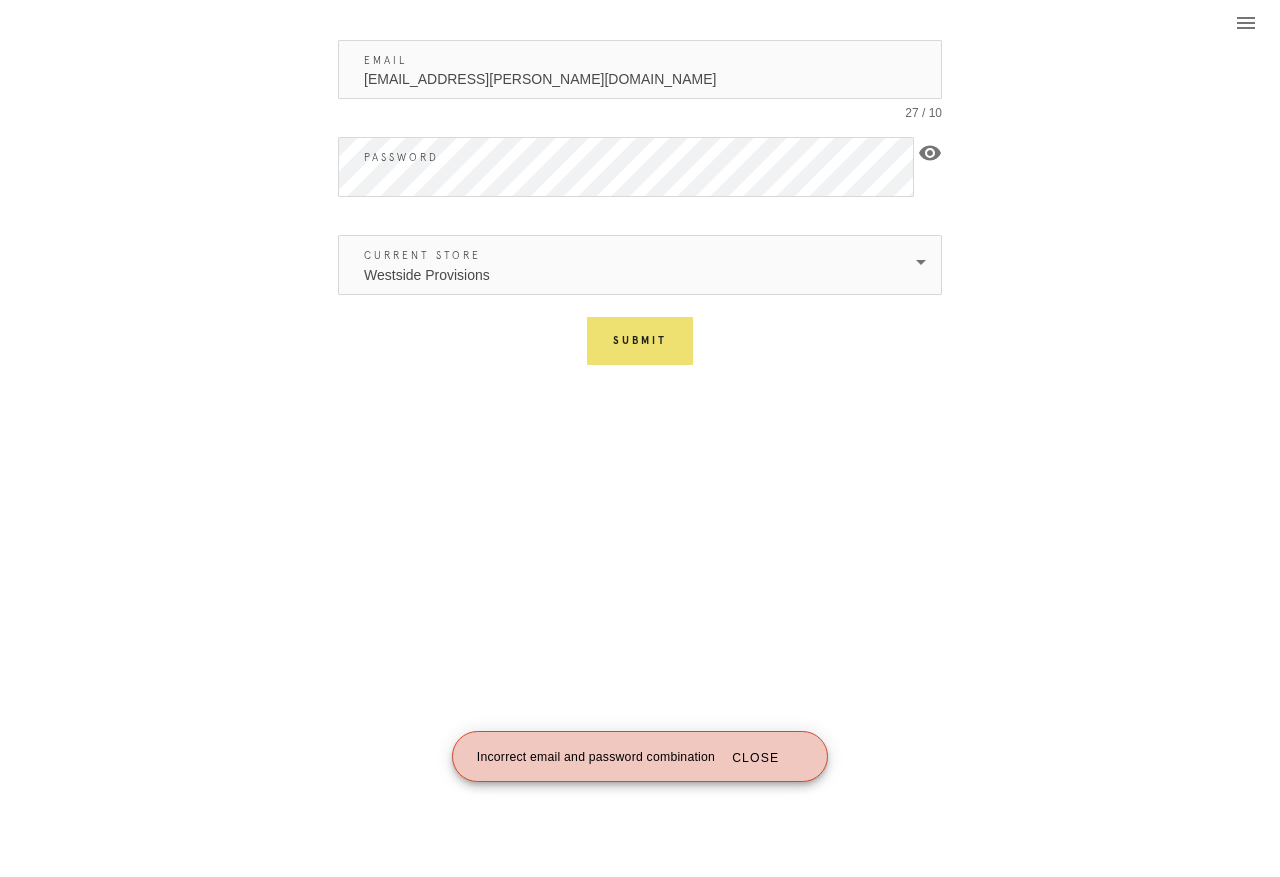 click on "visibility" at bounding box center [930, 153] 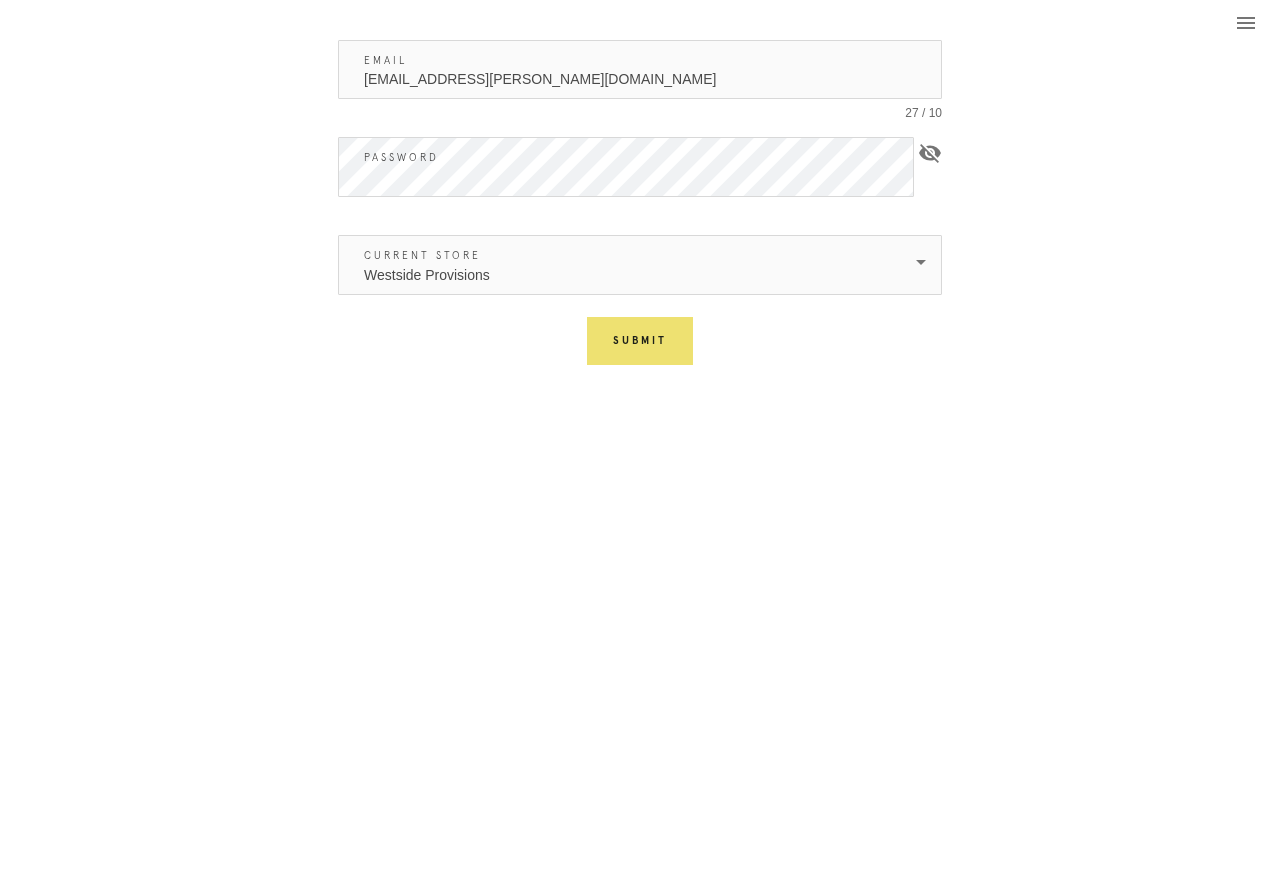 click on "Submit" at bounding box center [640, 341] 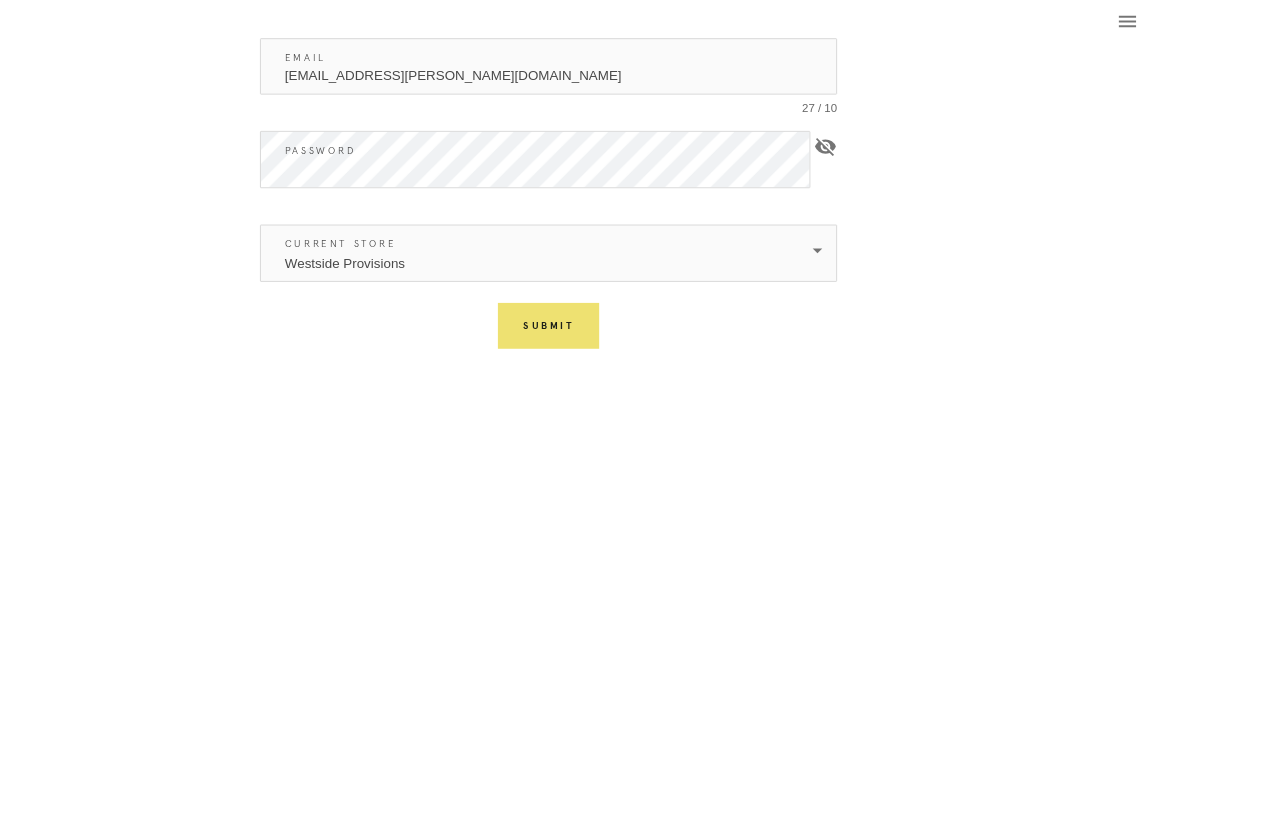 scroll, scrollTop: 0, scrollLeft: 56, axis: horizontal 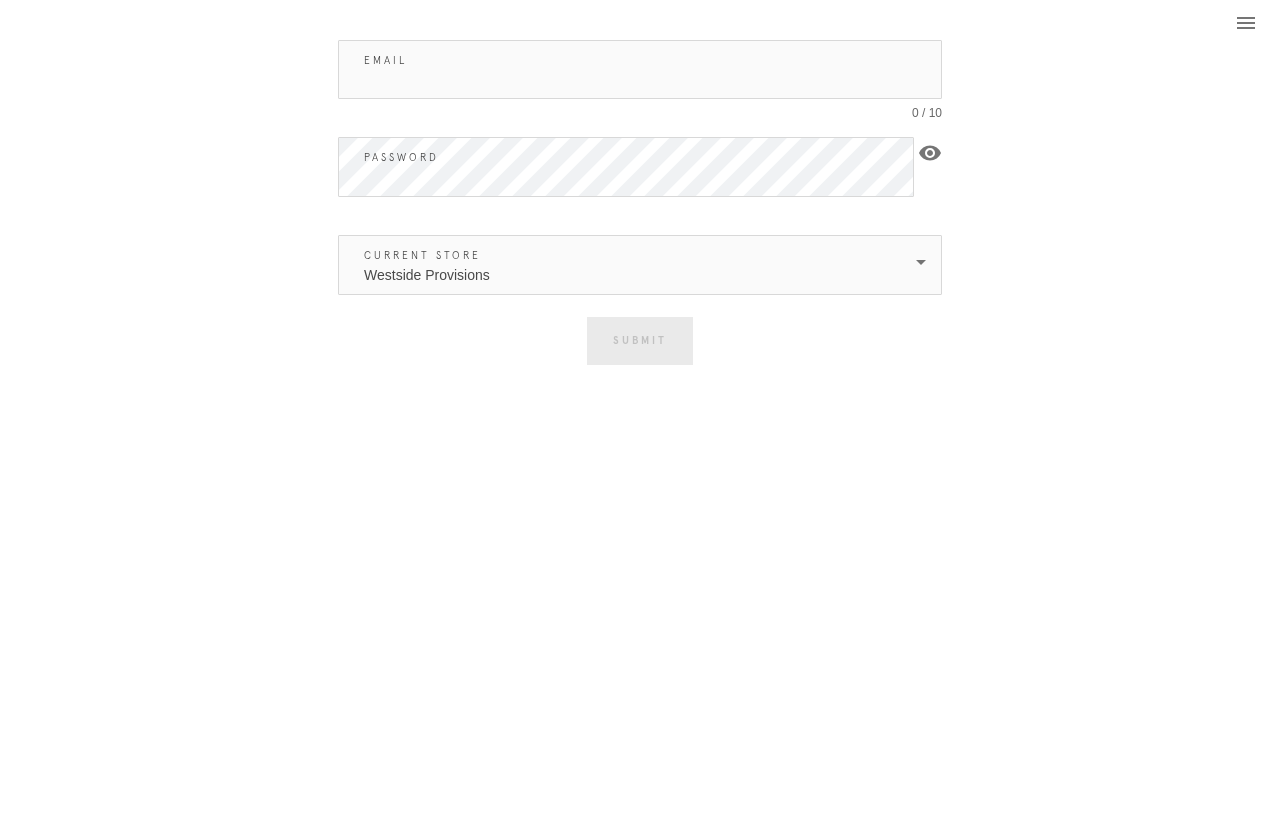click on "Email" at bounding box center (640, 69) 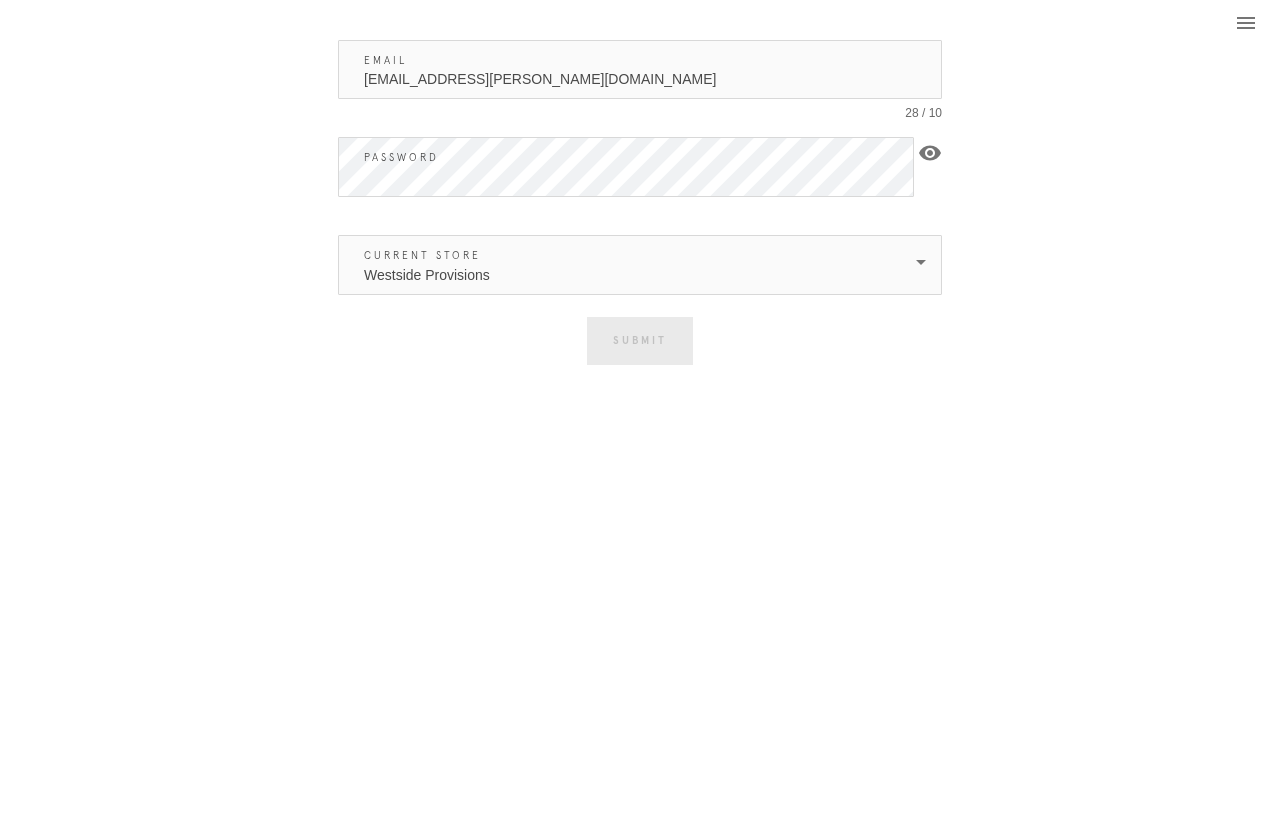 type on "[EMAIL_ADDRESS][PERSON_NAME][DOMAIN_NAME]" 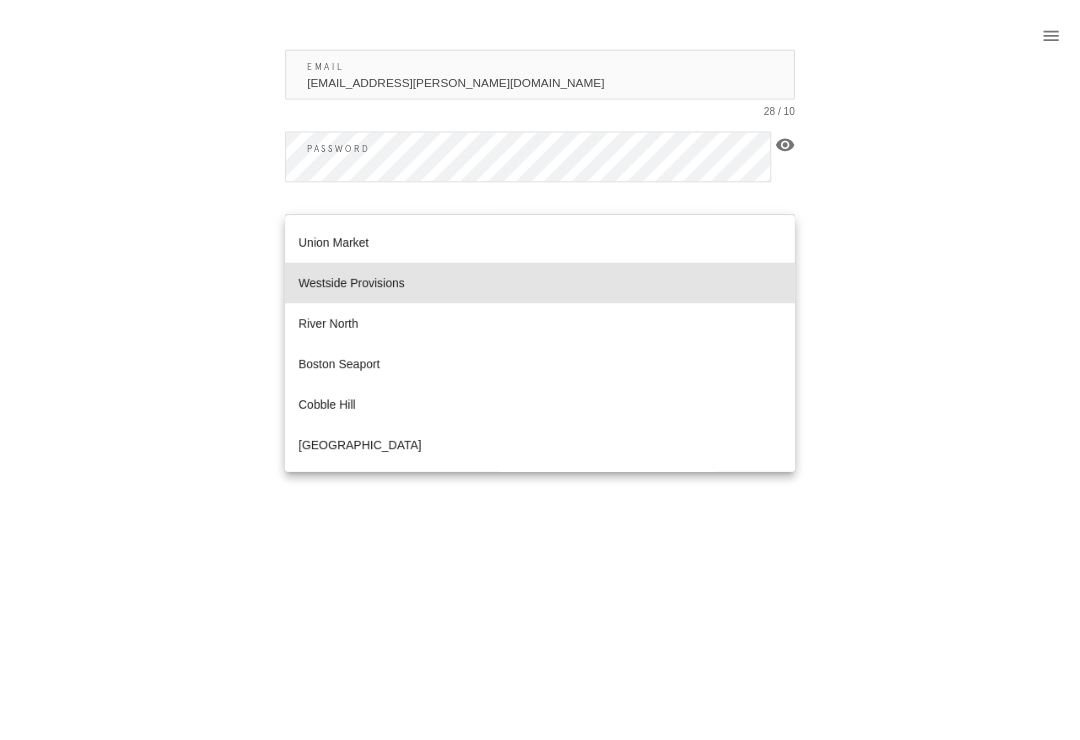 scroll, scrollTop: 1872, scrollLeft: 0, axis: vertical 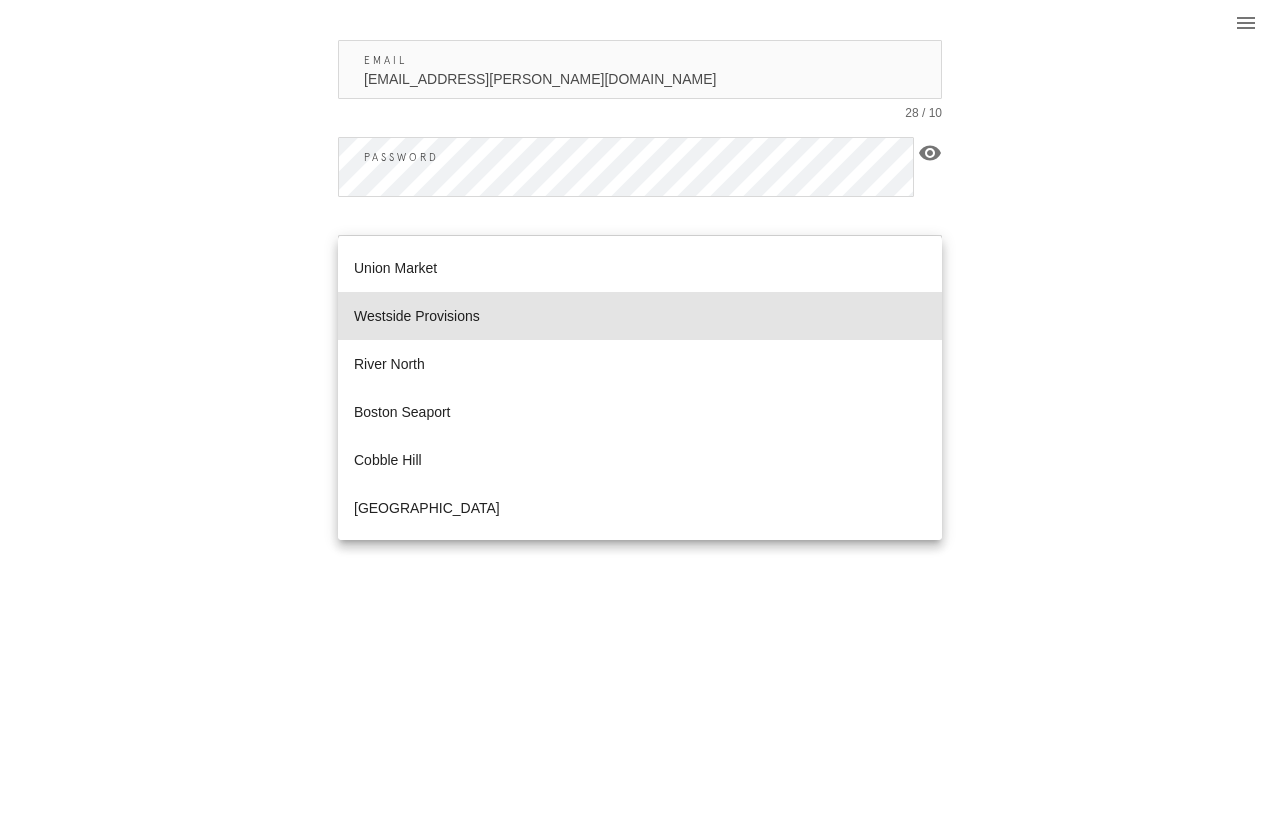 click on "Westside Provisions" at bounding box center (640, 316) 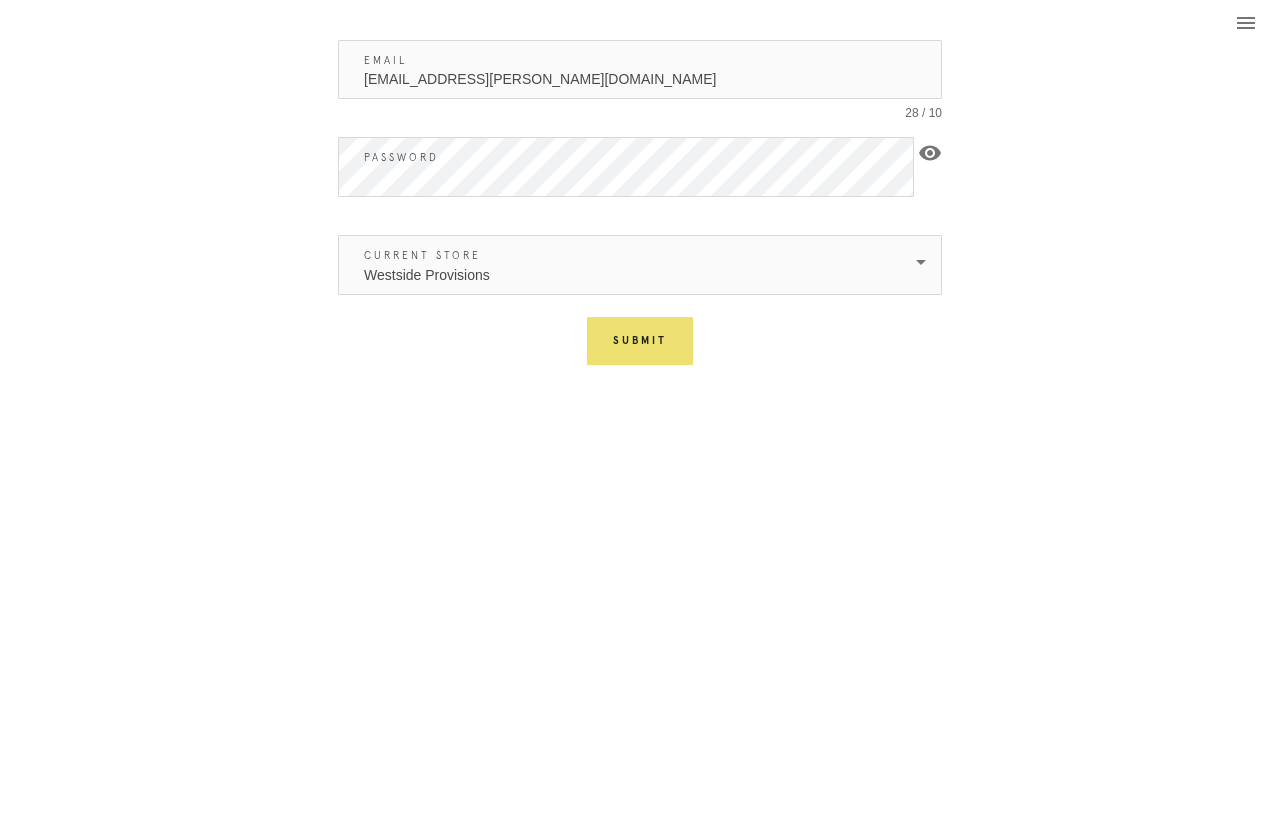 click on "Submit" at bounding box center [640, 341] 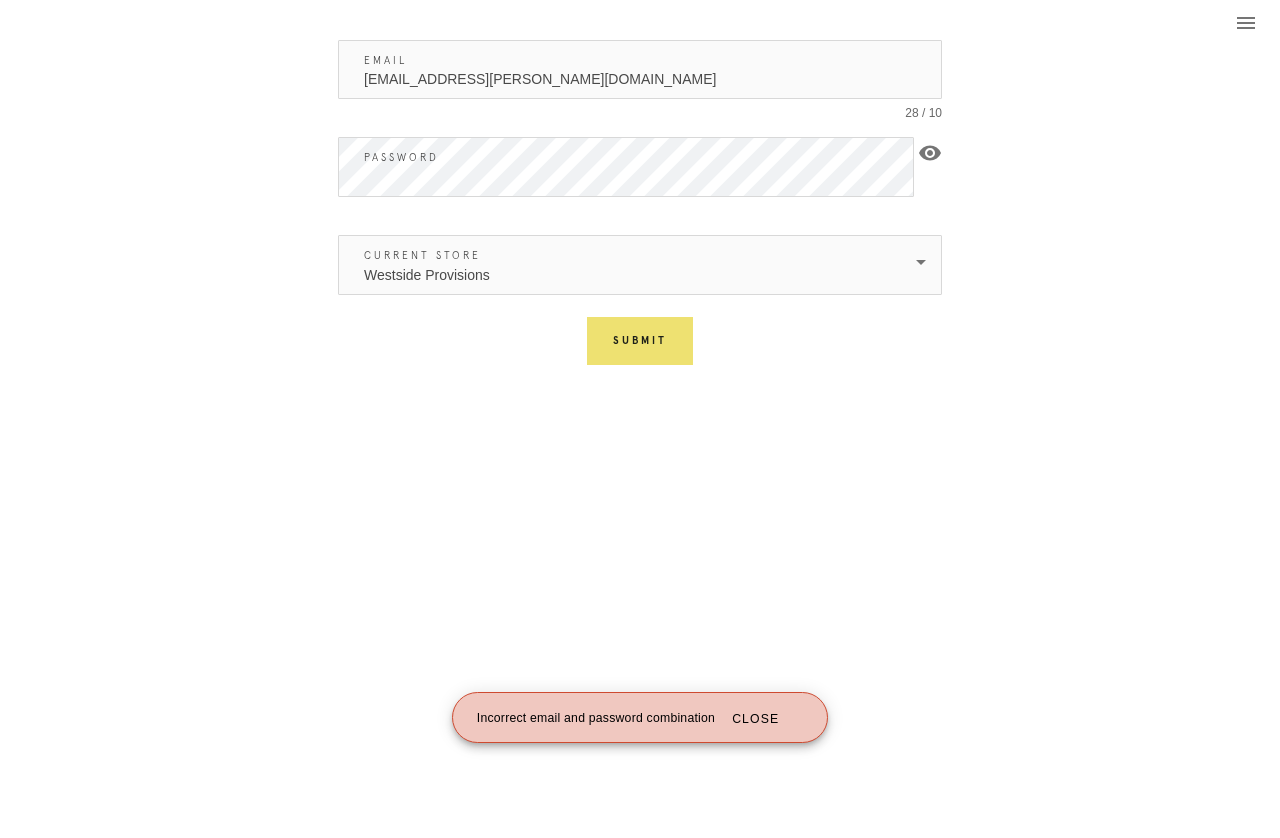 click on "Close" at bounding box center [755, 719] 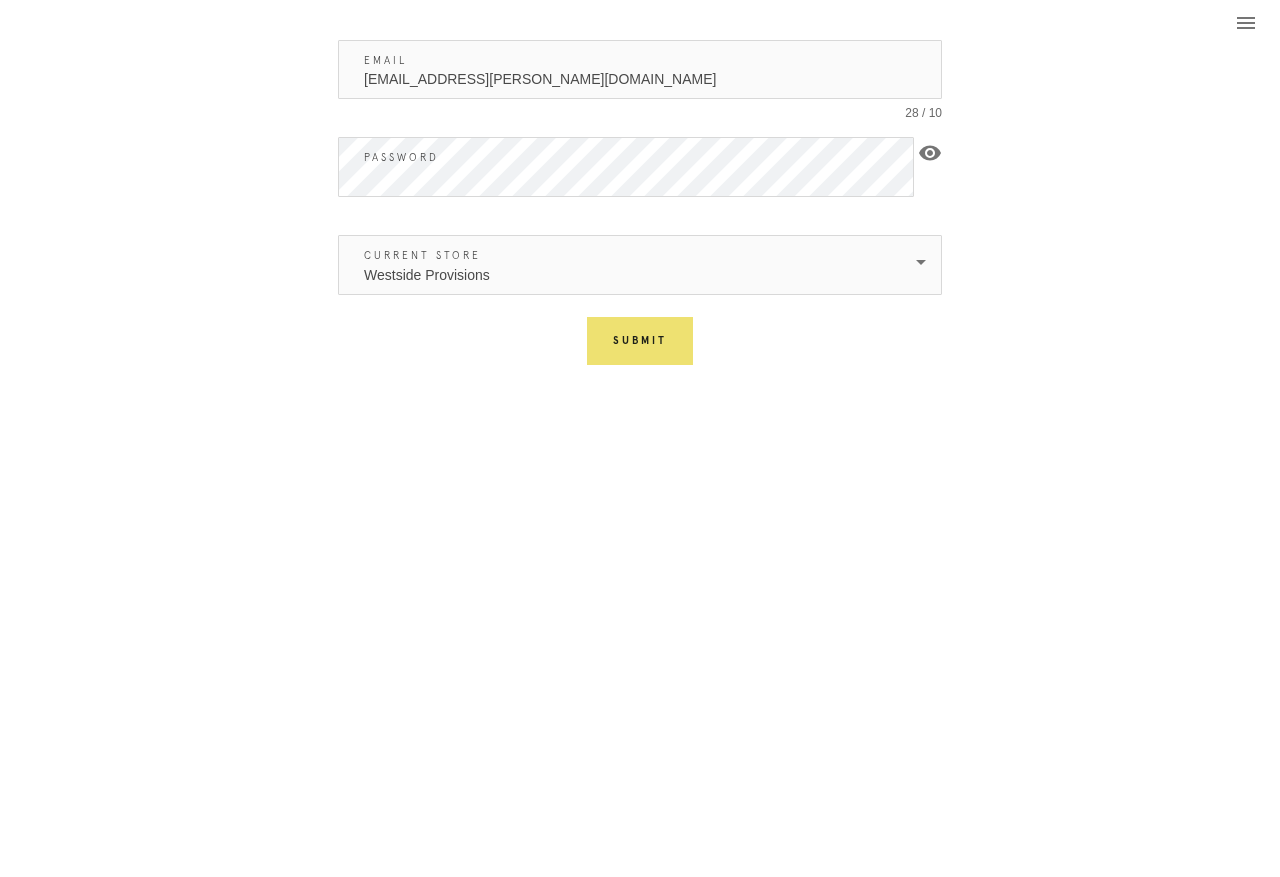 click on "You are logged in as
Logout
Email skye.vreeken@framebridge.com 28 / 10   Password visibility   Current Store Westside Provisions
Submit
Incorrect email and password combination
Close" at bounding box center [640, 194] 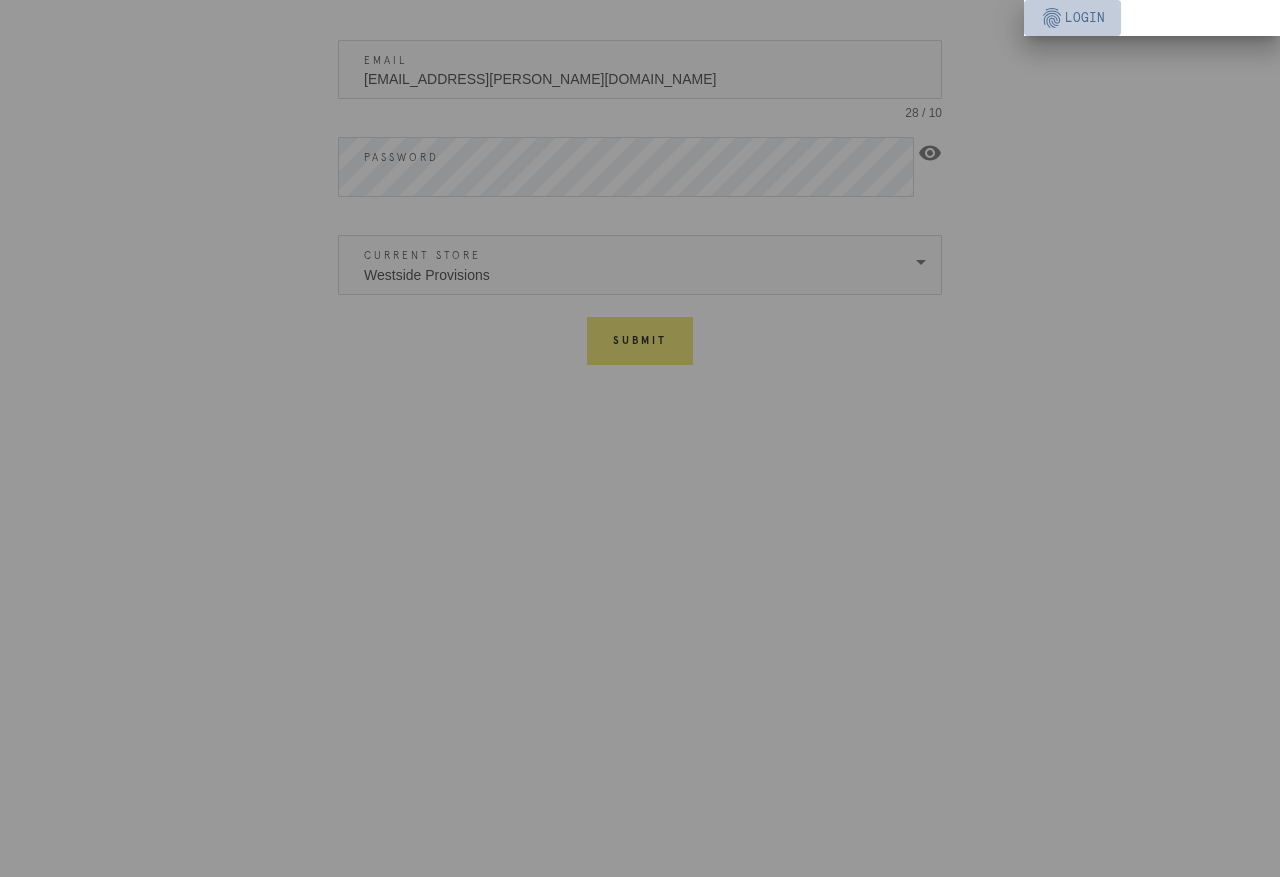 click on "fingerprint   login" at bounding box center [1072, 18] 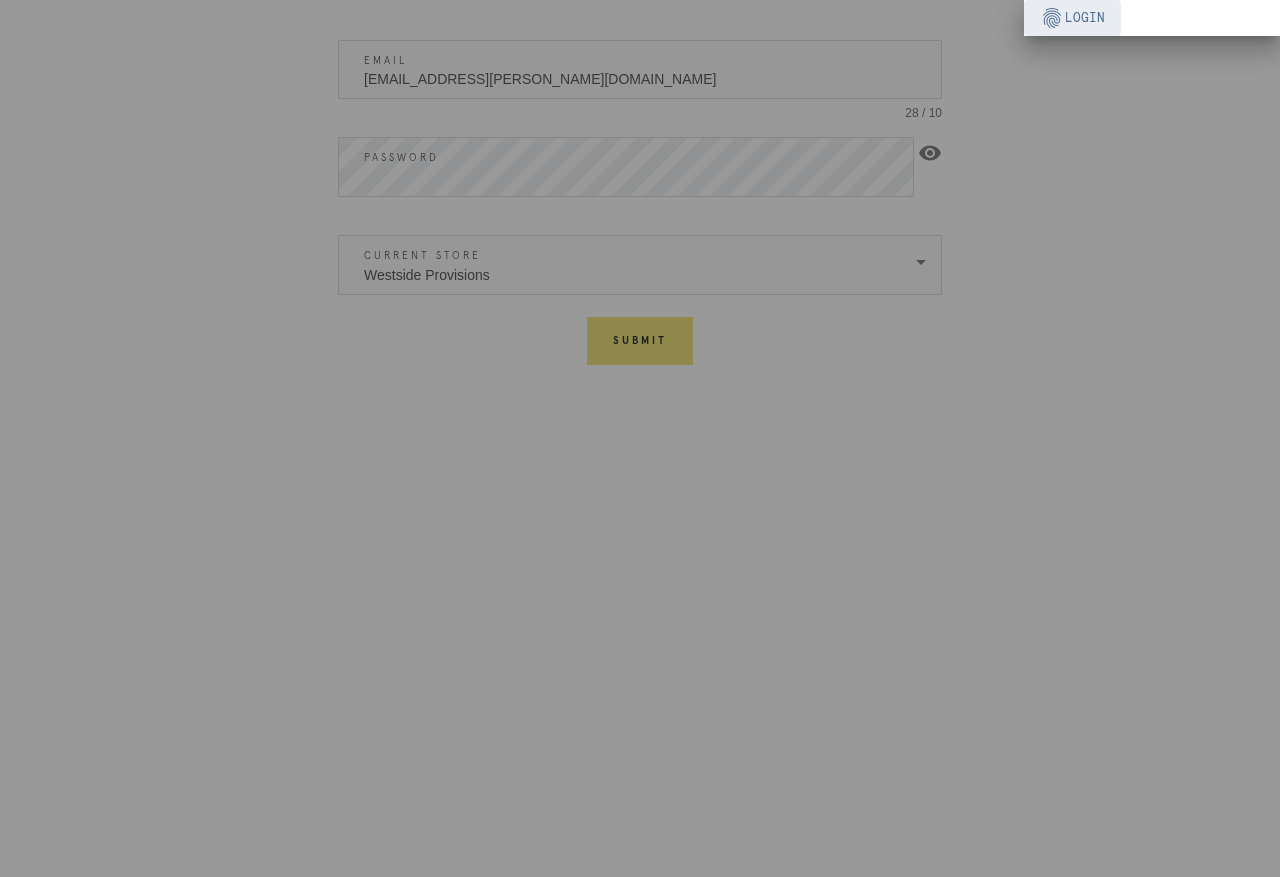 click at bounding box center [640, 438] 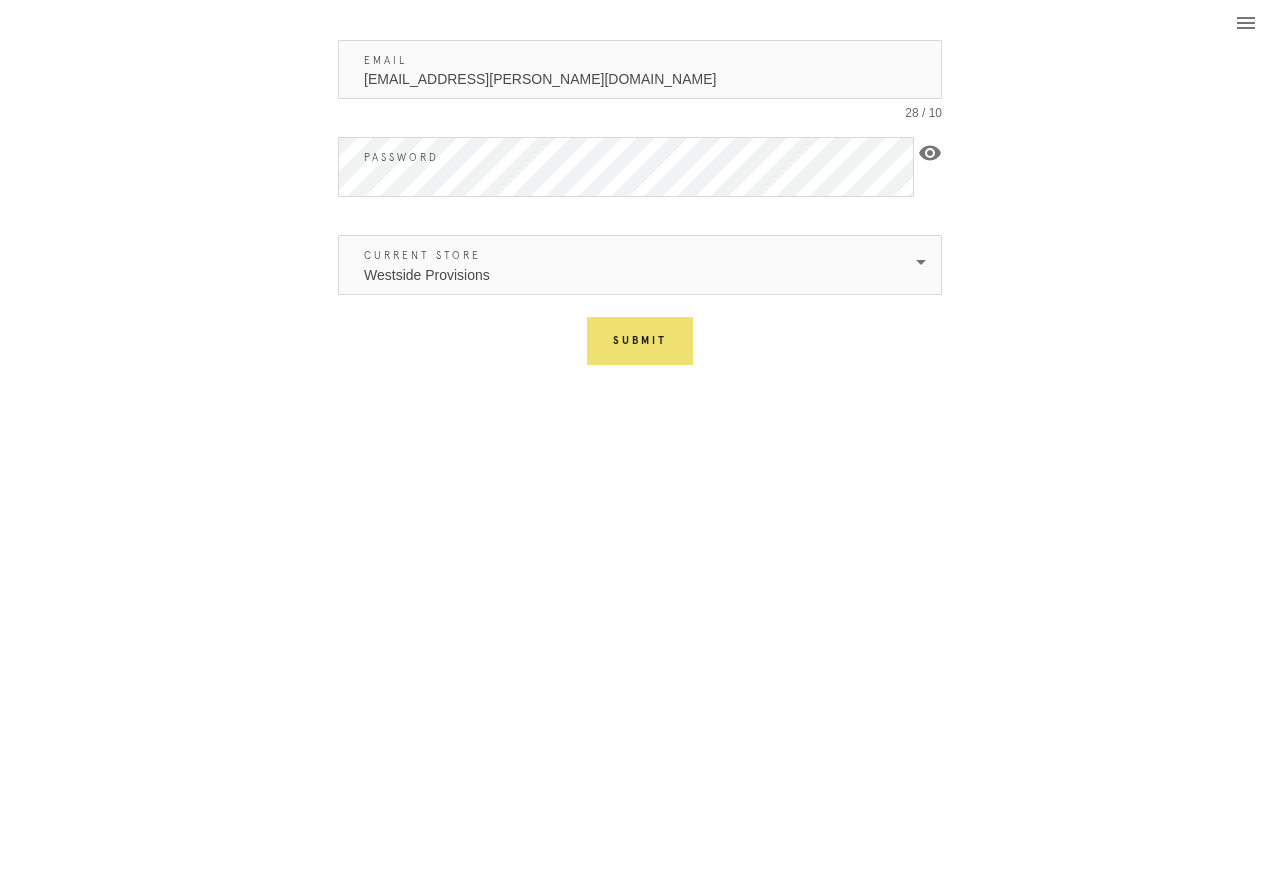 click on "visibility" at bounding box center (930, 153) 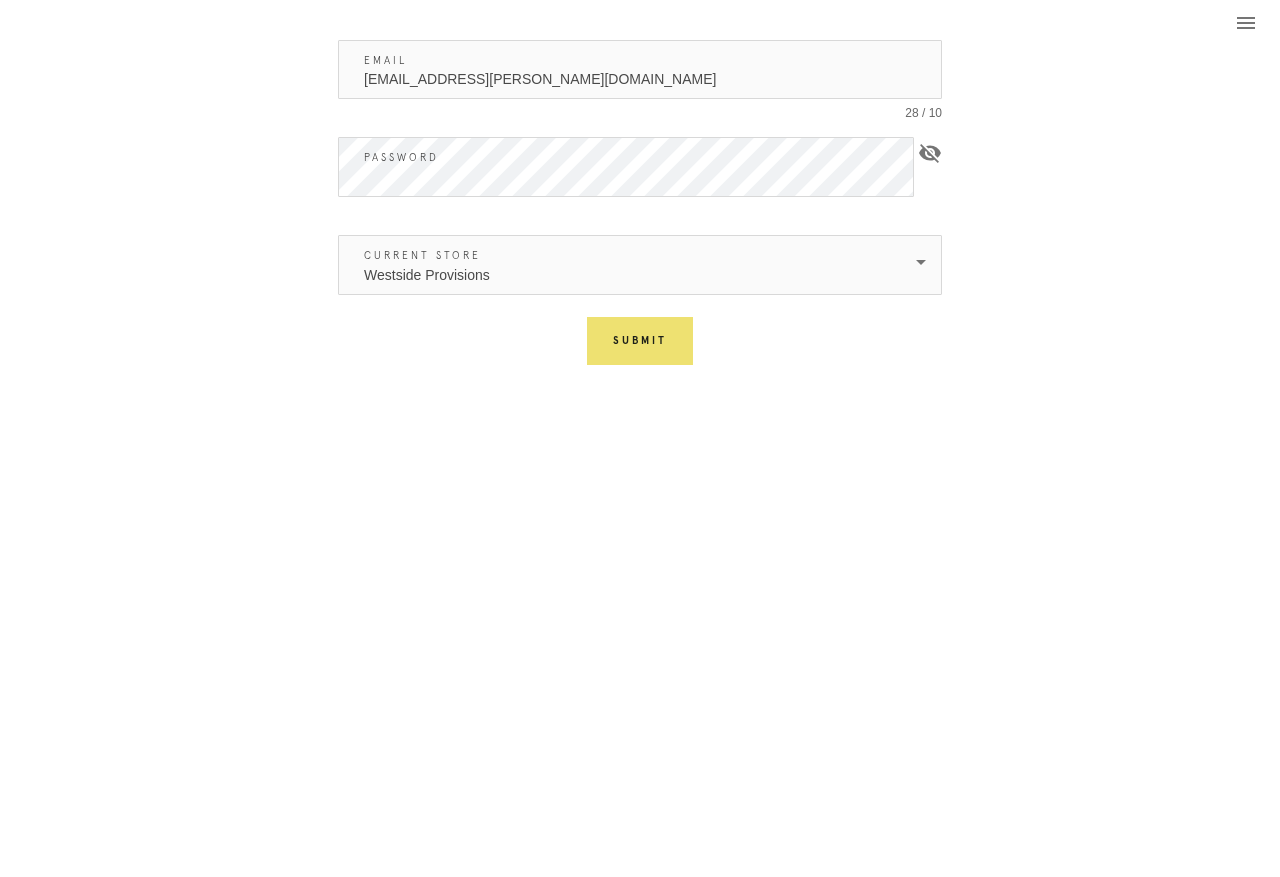 click on "Submit" at bounding box center (640, 341) 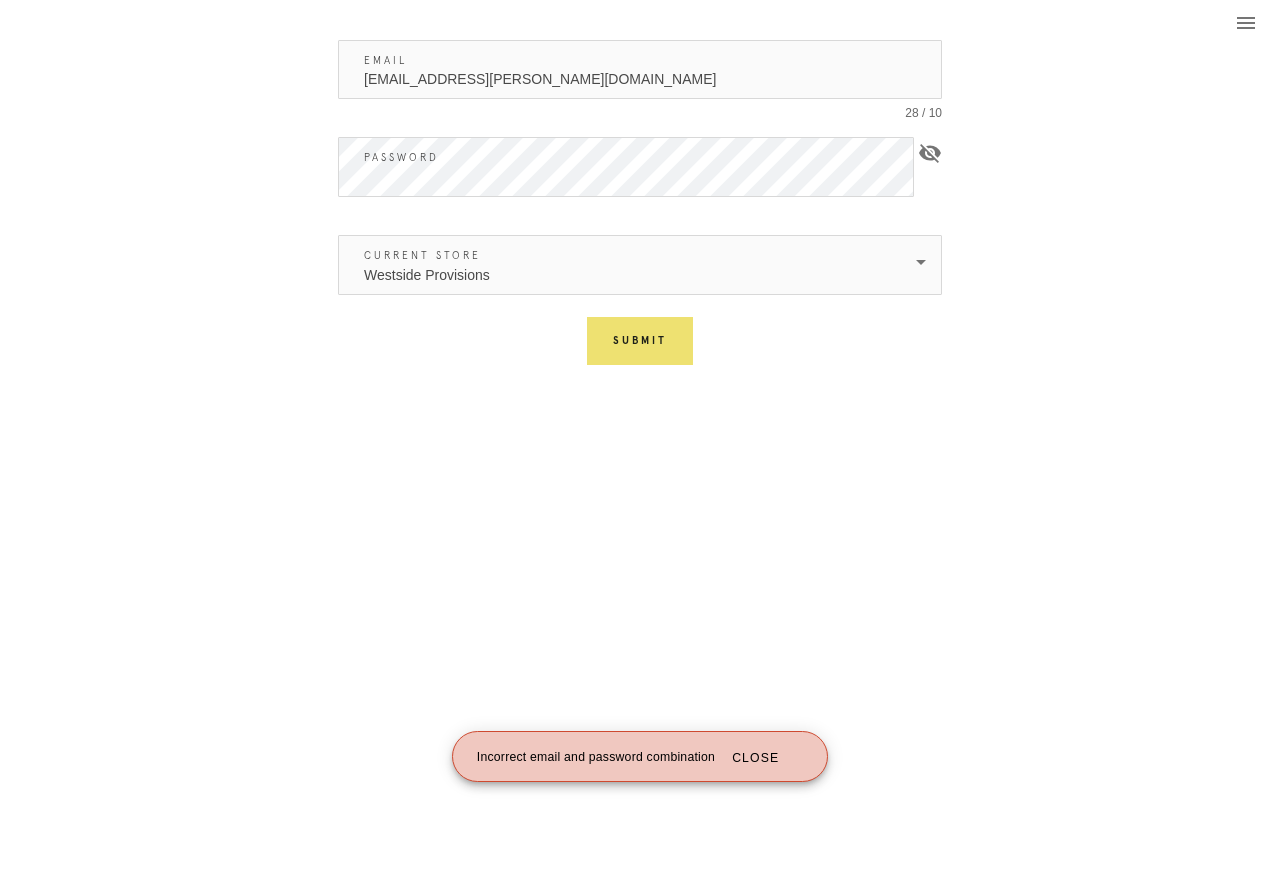 click on "Submit" at bounding box center [640, 341] 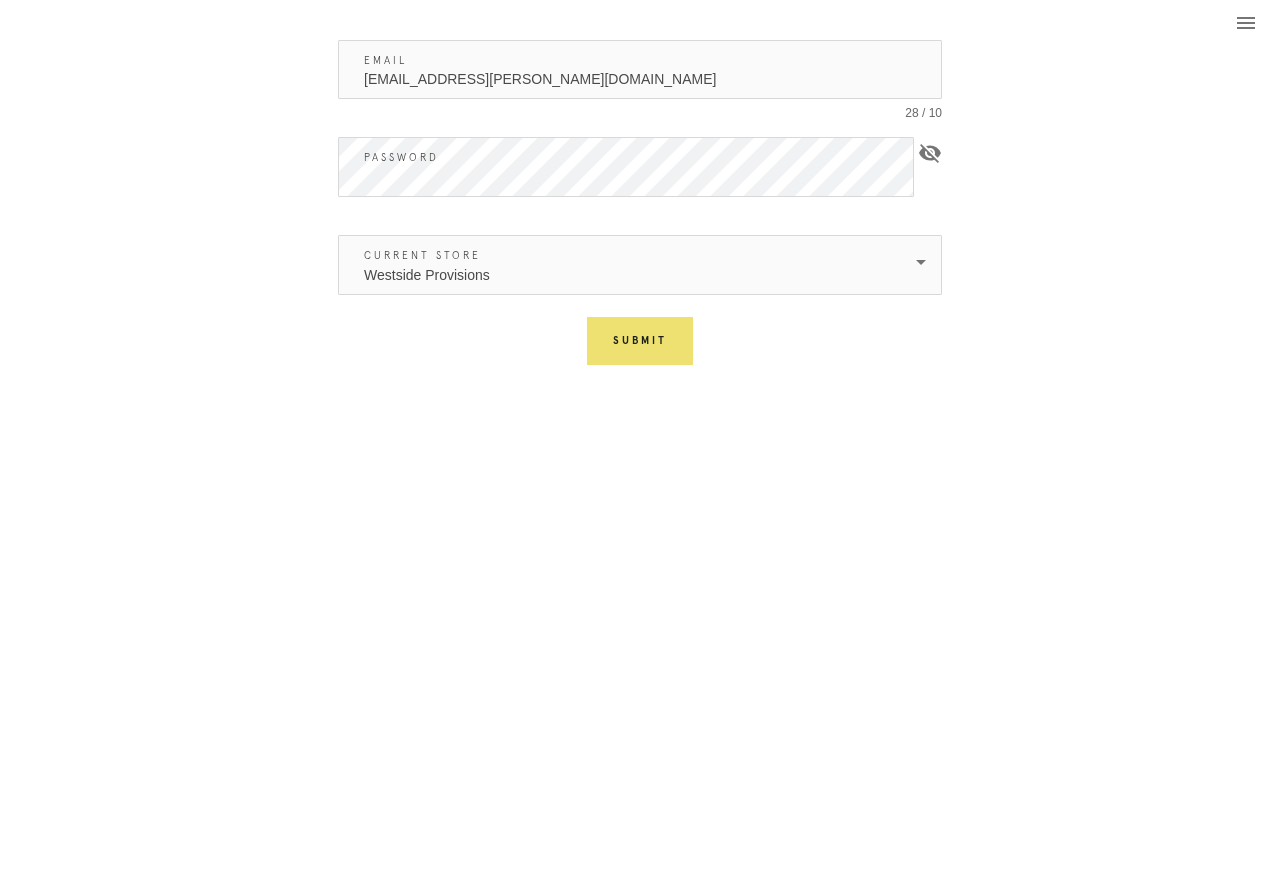 click on "Submit" at bounding box center (640, 341) 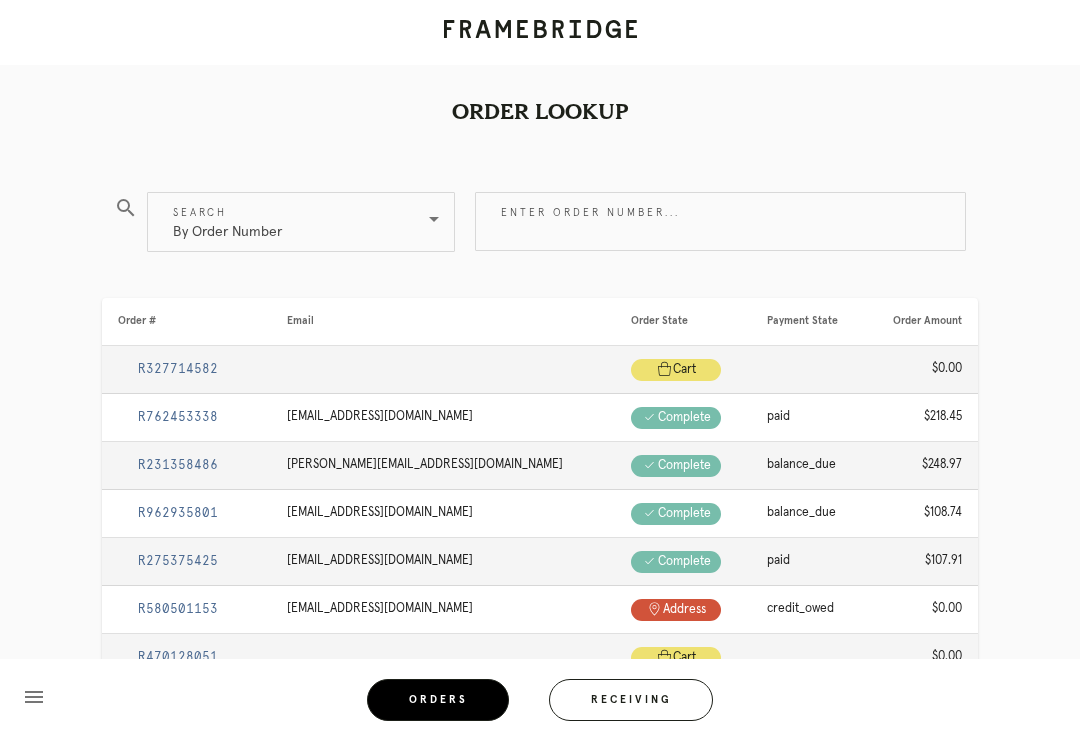 click on "menu
Orders
Receiving" at bounding box center (540, 699) 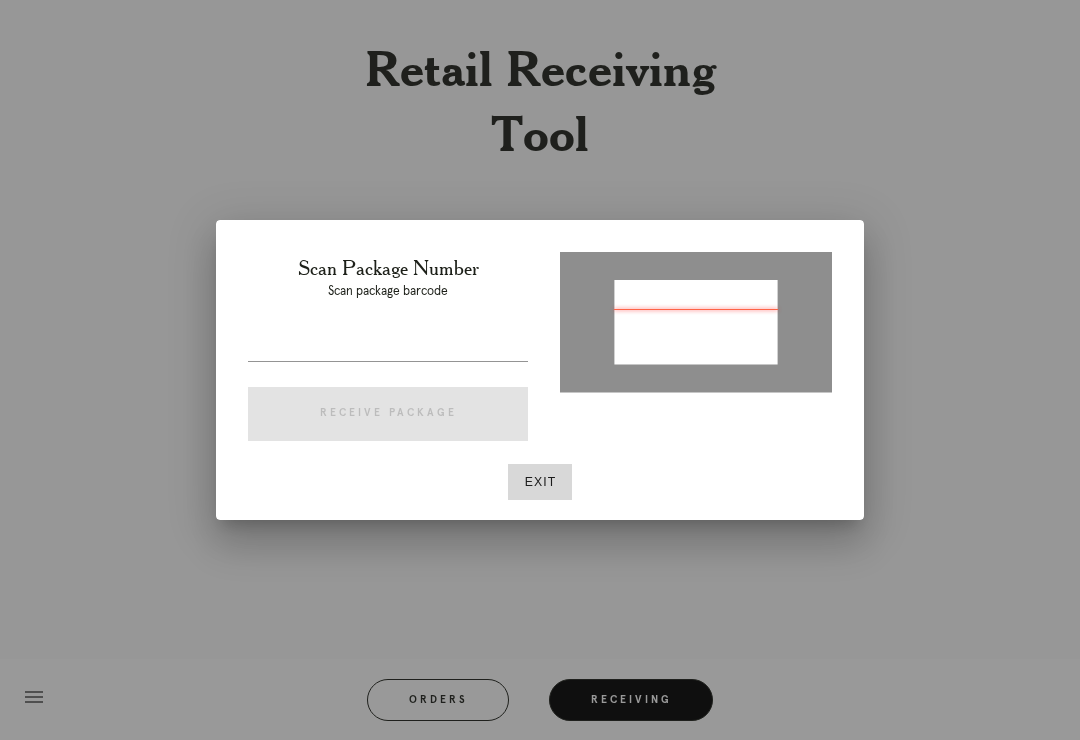 type on "P586083614850348" 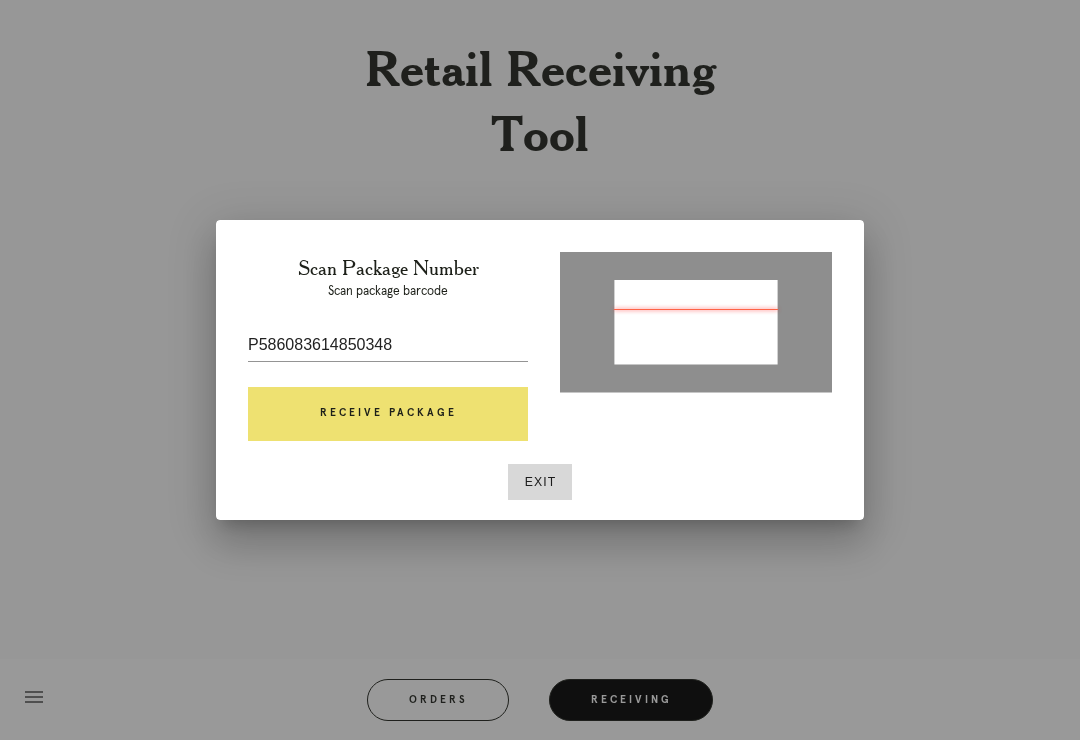 click on "Receive Package" at bounding box center [388, 414] 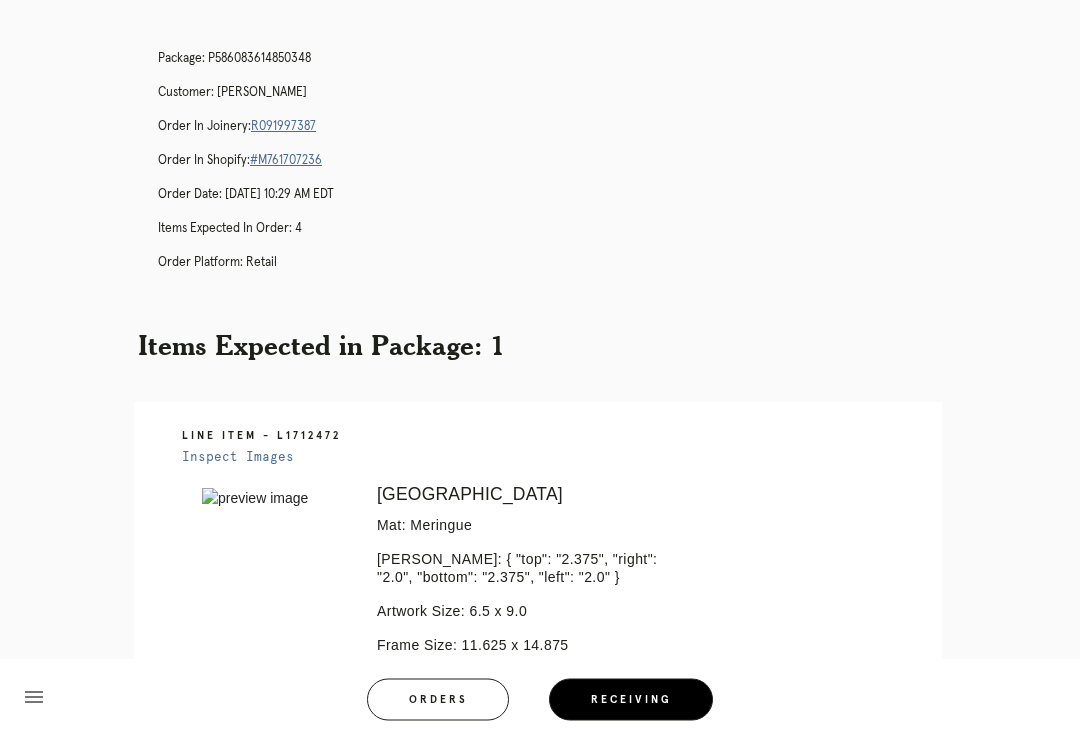 scroll, scrollTop: 38, scrollLeft: 0, axis: vertical 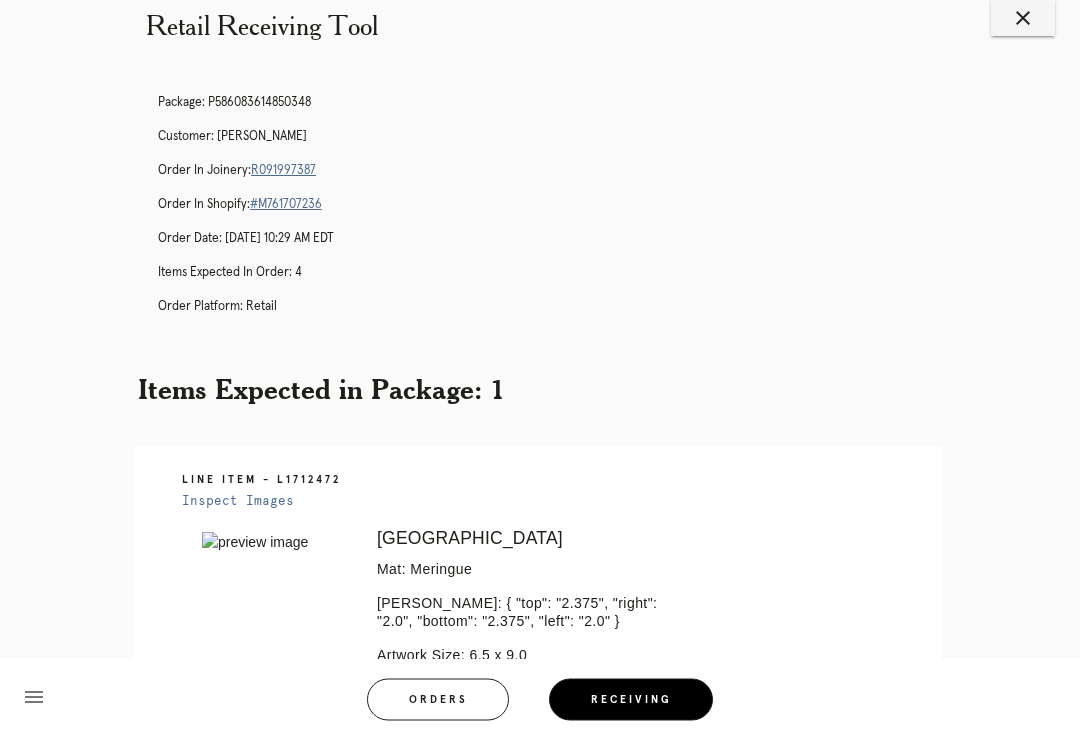 click on "Package: P586083614850348   Customer: Bailee Weber
Order in Joinery:
R091997387
Order in Shopify:
#M761707236
Order Date:
06/07/2025 10:29 AM EDT
Items Expected in Order: 4   Order Platform: retail" at bounding box center [560, 214] 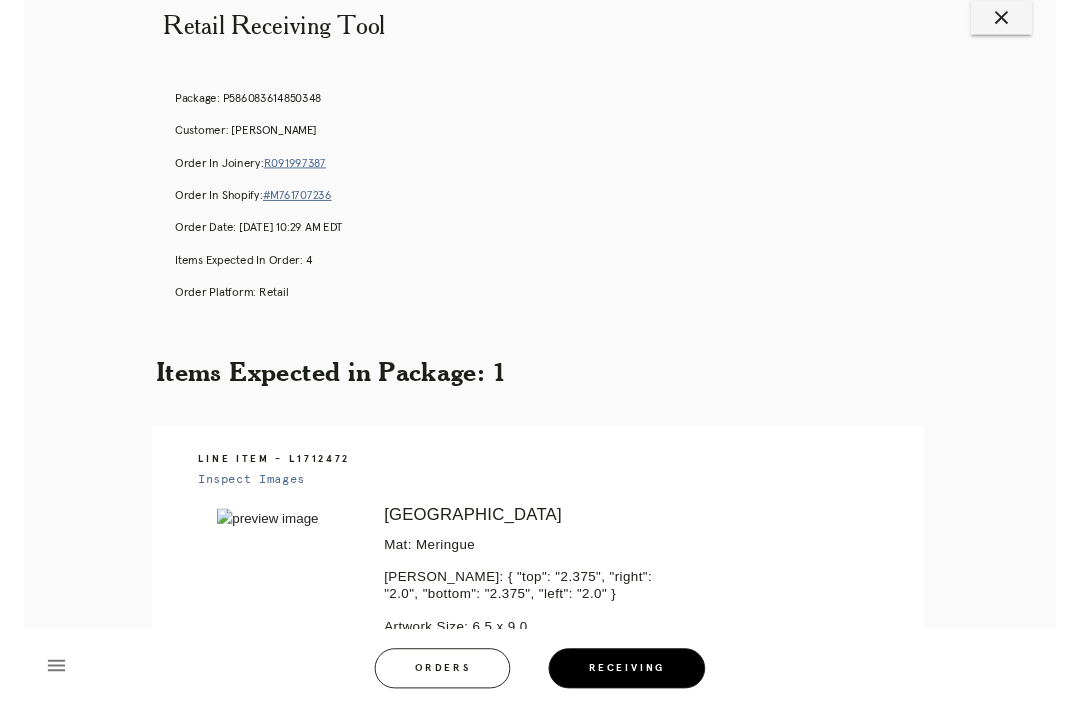 scroll, scrollTop: 38, scrollLeft: 0, axis: vertical 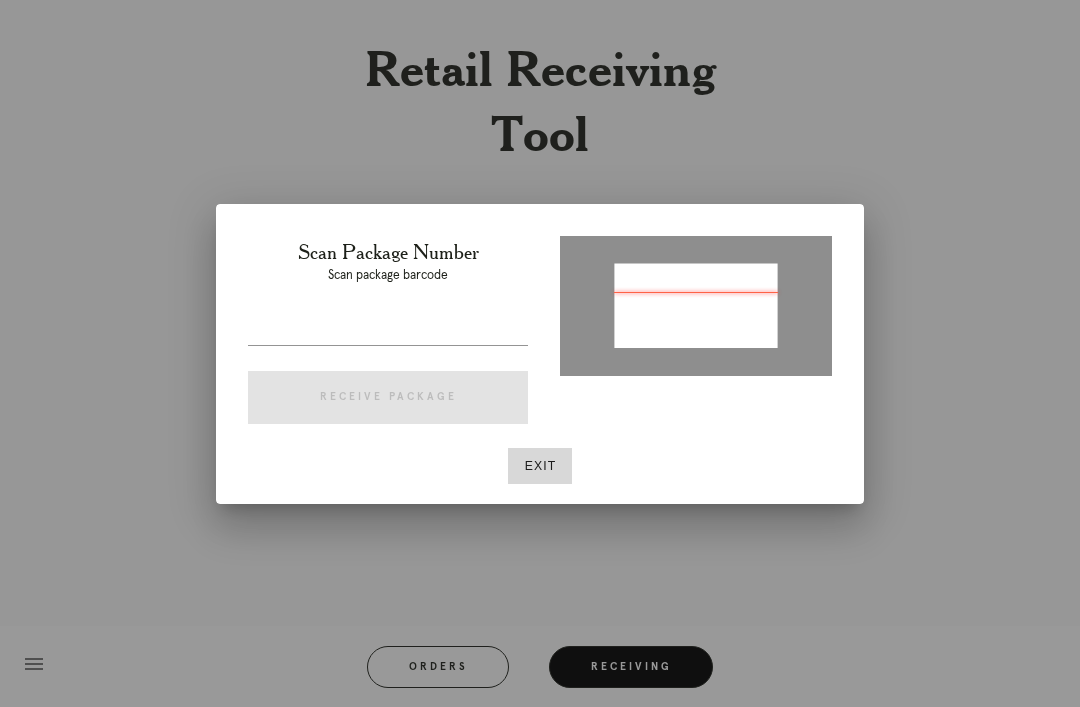 type on "P557827009383322" 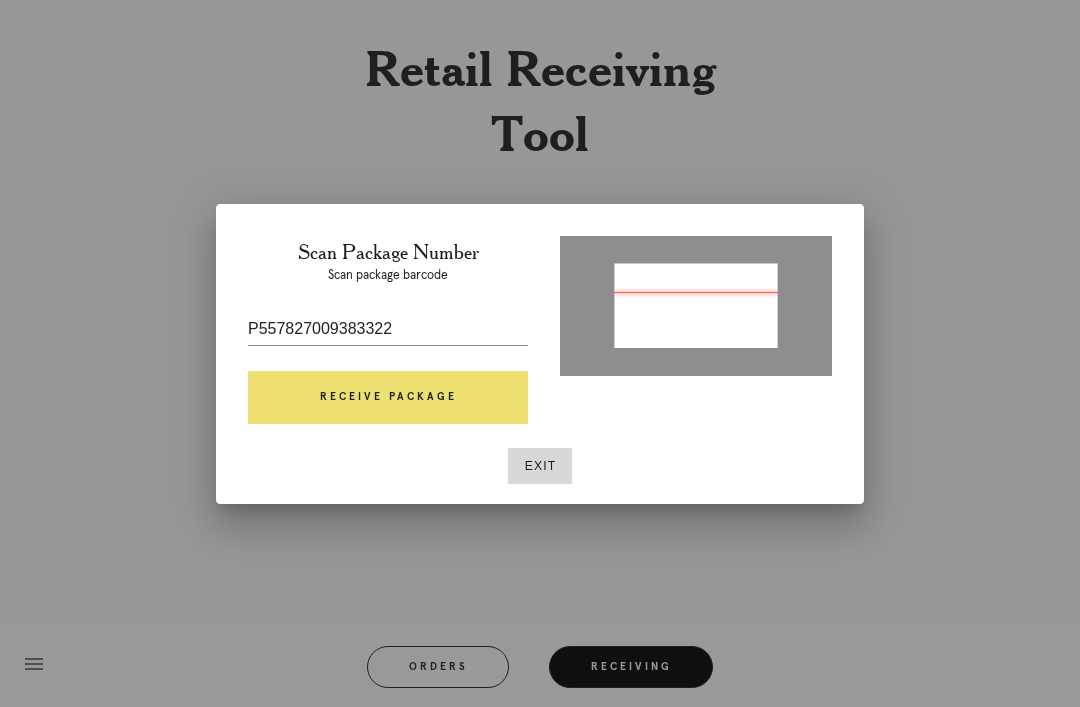 click on "Receive Package" at bounding box center [388, 398] 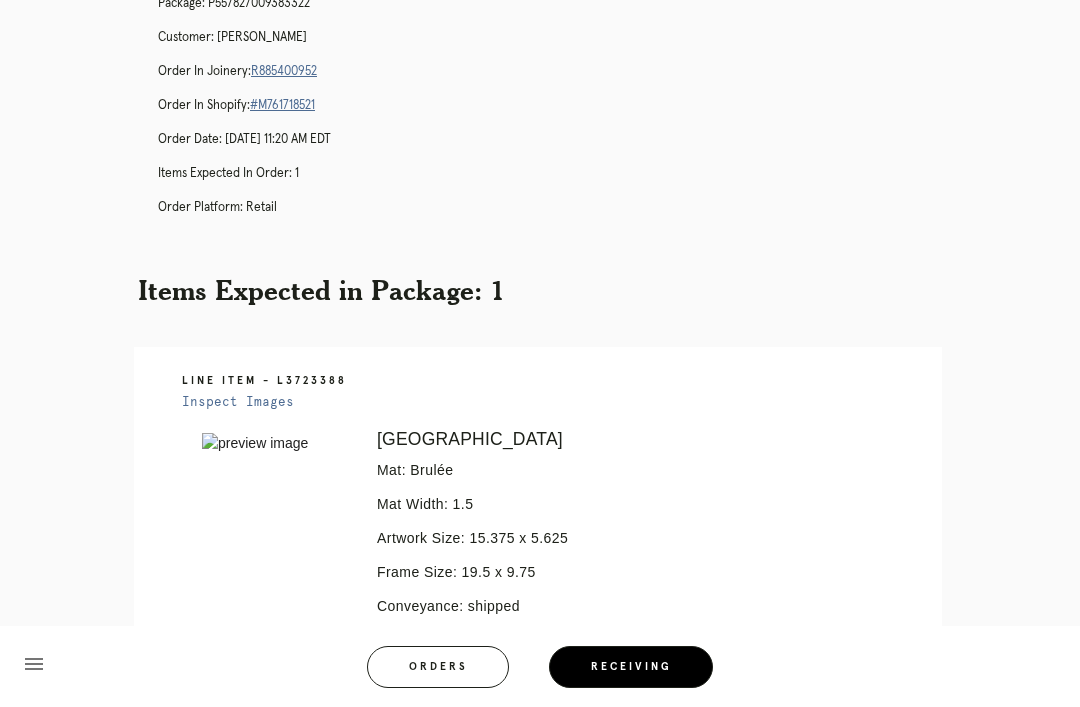 scroll, scrollTop: 133, scrollLeft: 0, axis: vertical 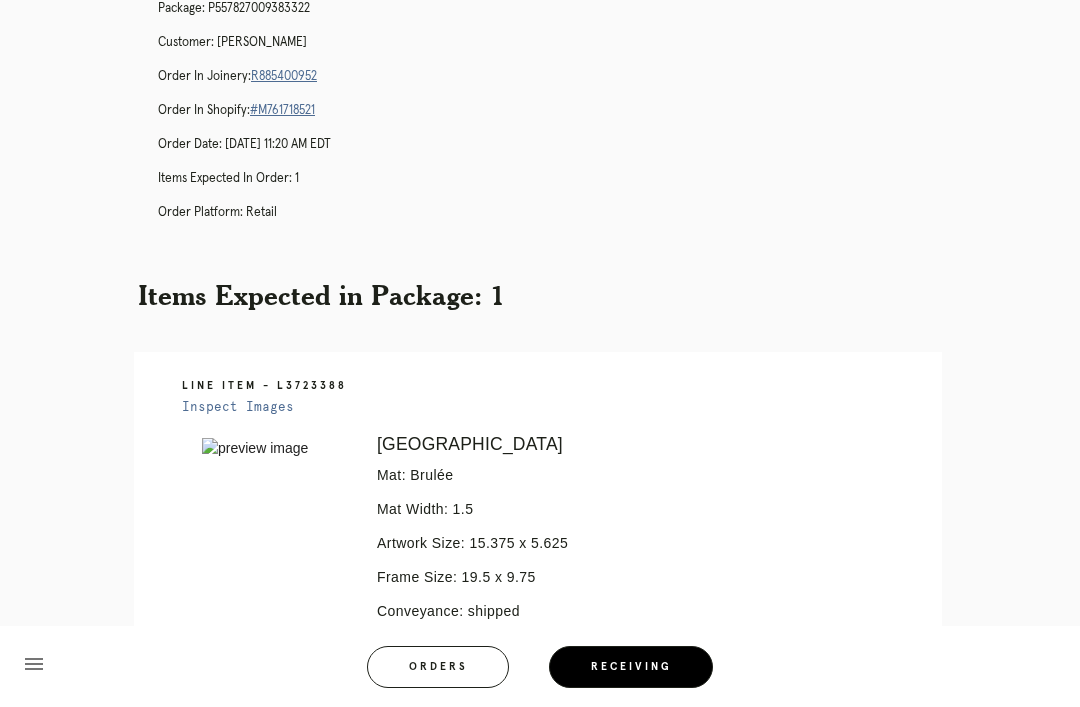 click on "R885400952" at bounding box center (284, 76) 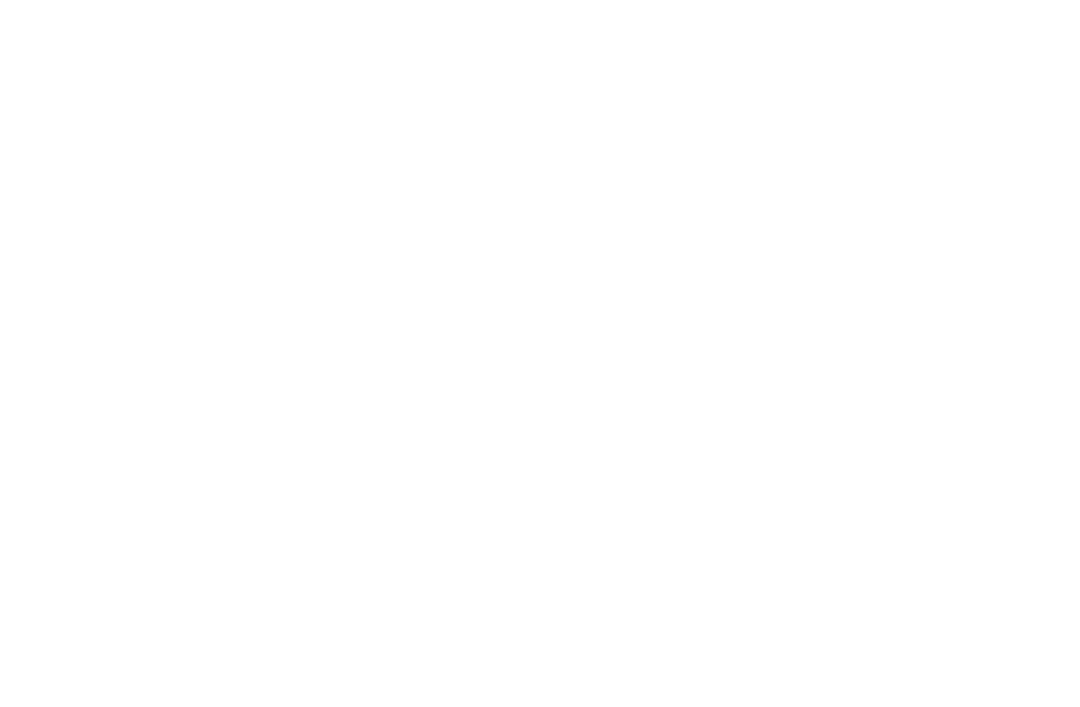 scroll, scrollTop: 0, scrollLeft: 0, axis: both 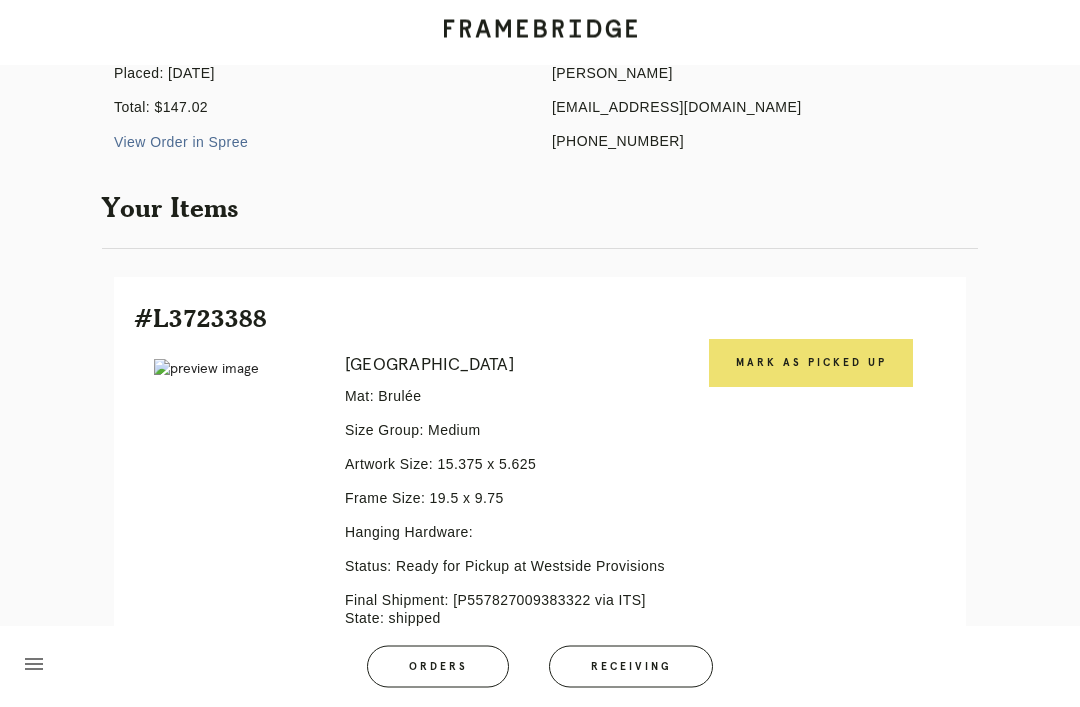click on "Mark as Picked Up" at bounding box center [811, 364] 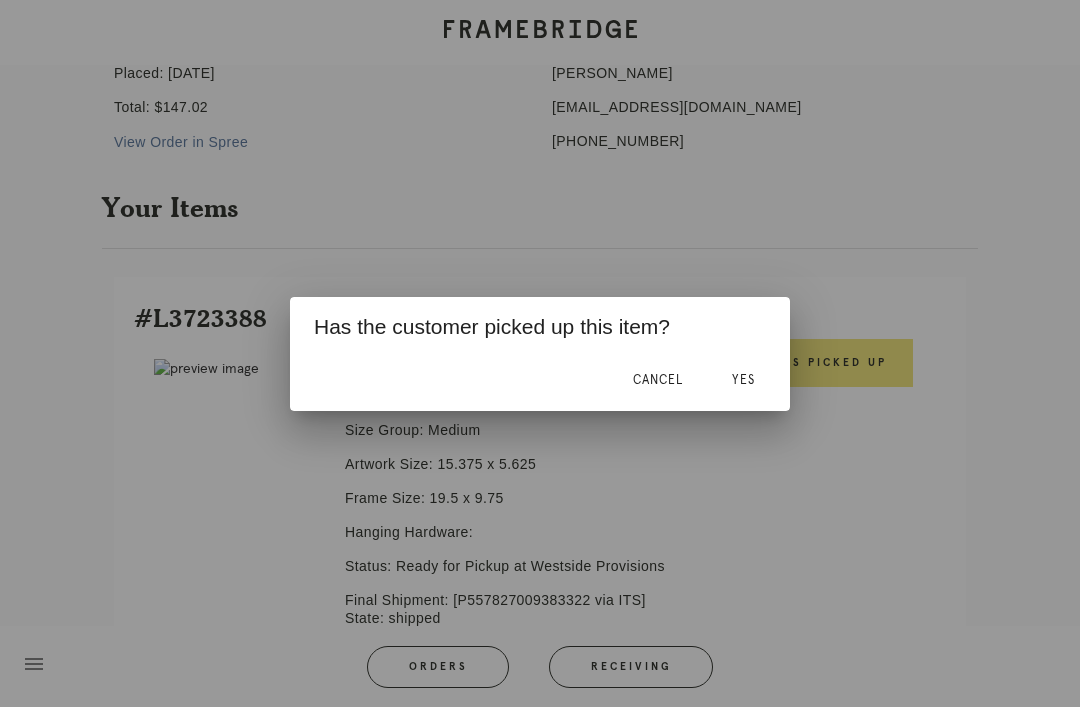 click on "Yes" at bounding box center (743, 380) 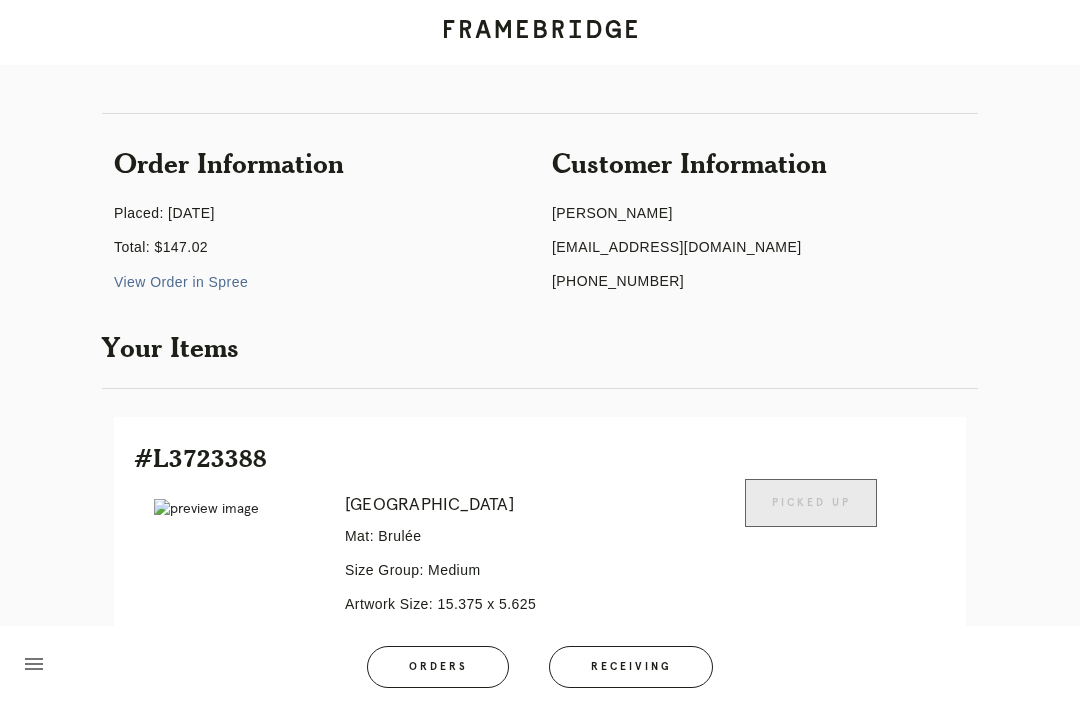 scroll, scrollTop: 0, scrollLeft: 0, axis: both 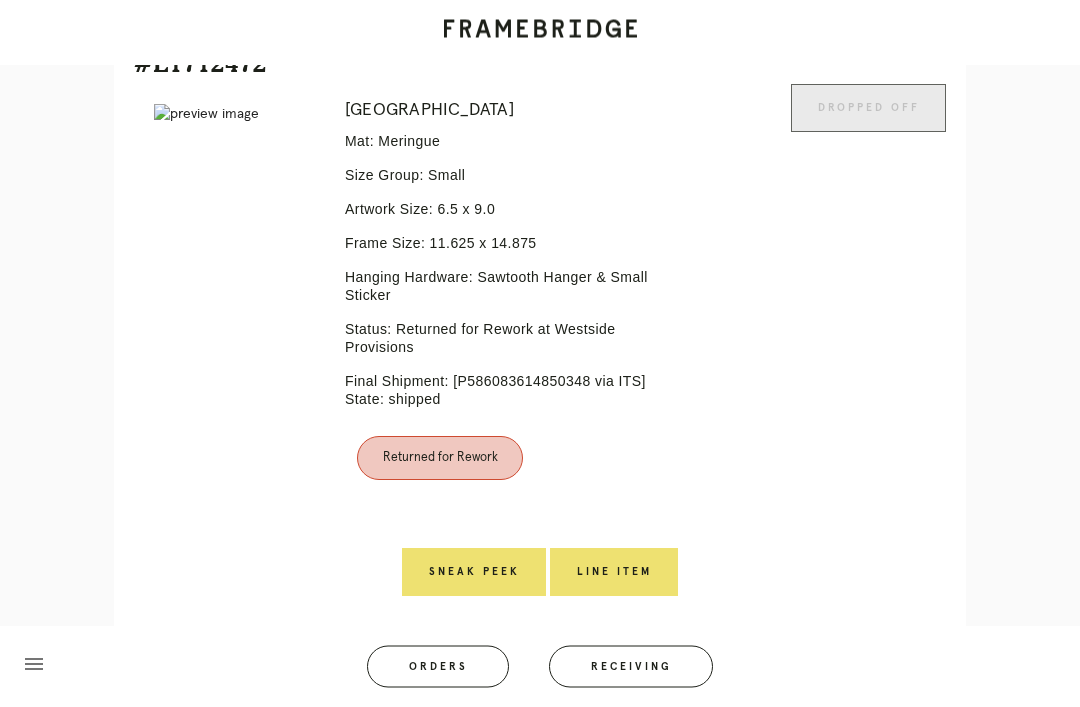 click on "Returned for Rework" at bounding box center [506, 459] 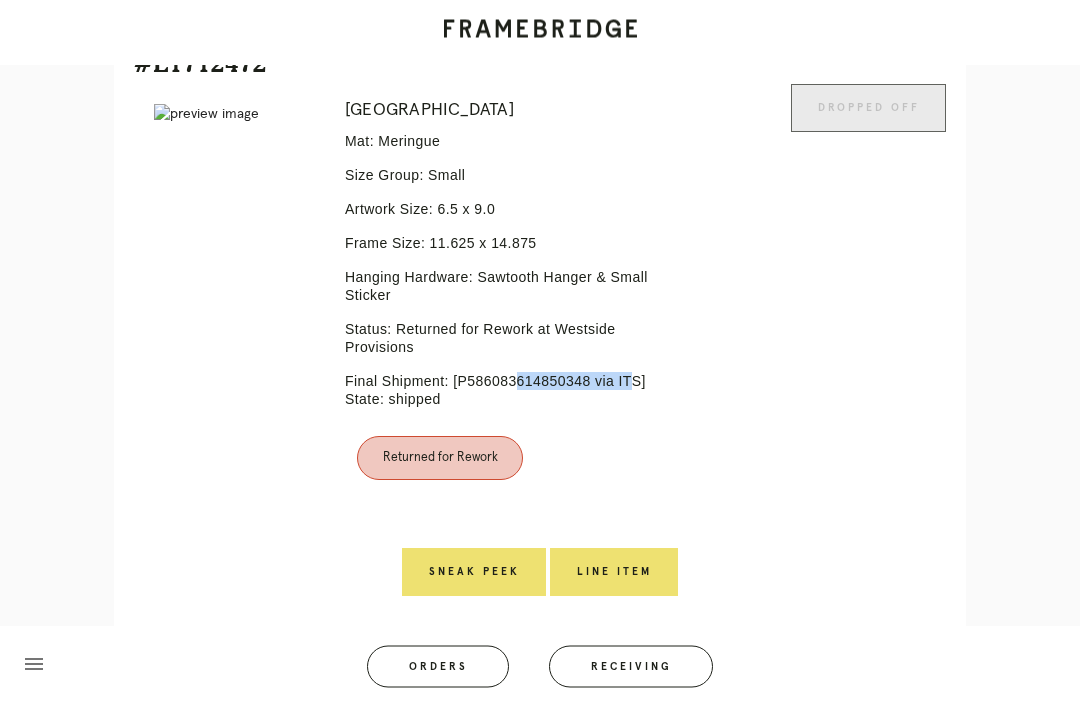 copy on "P586083614850348" 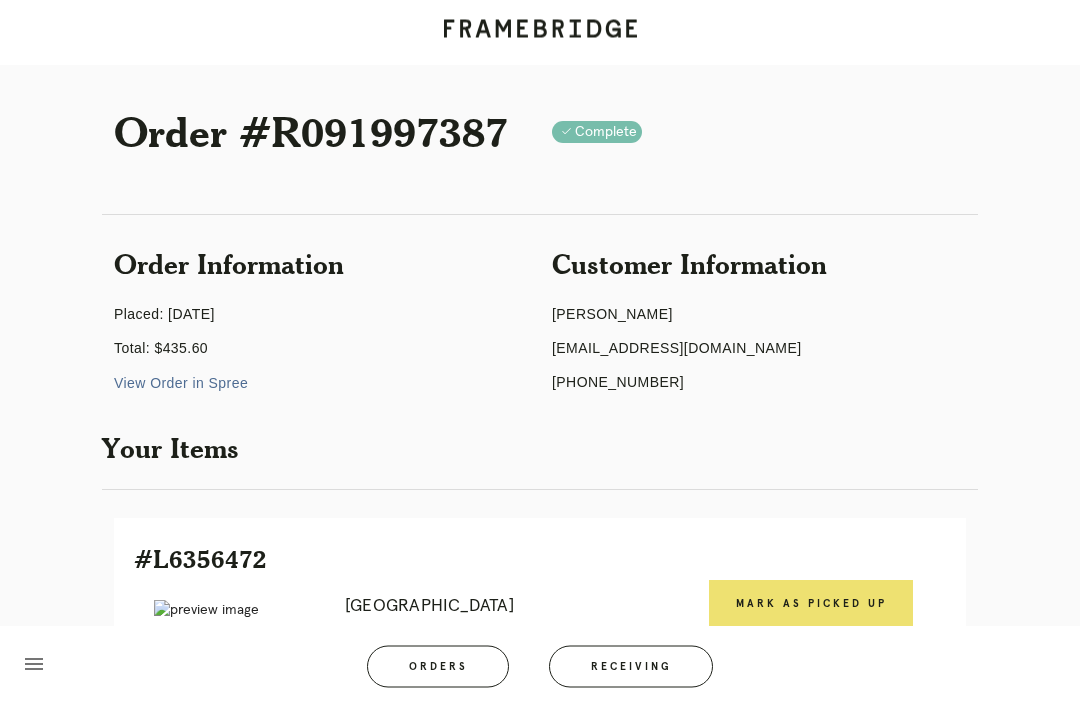 scroll, scrollTop: 0, scrollLeft: 0, axis: both 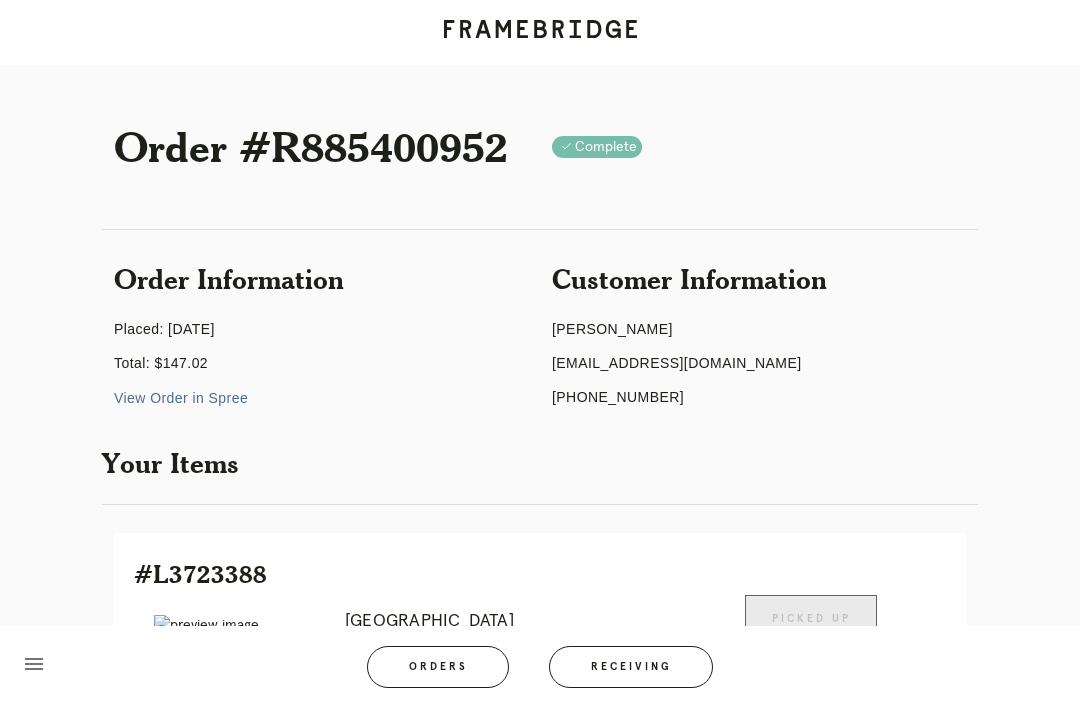 click on "Receiving" at bounding box center [631, 667] 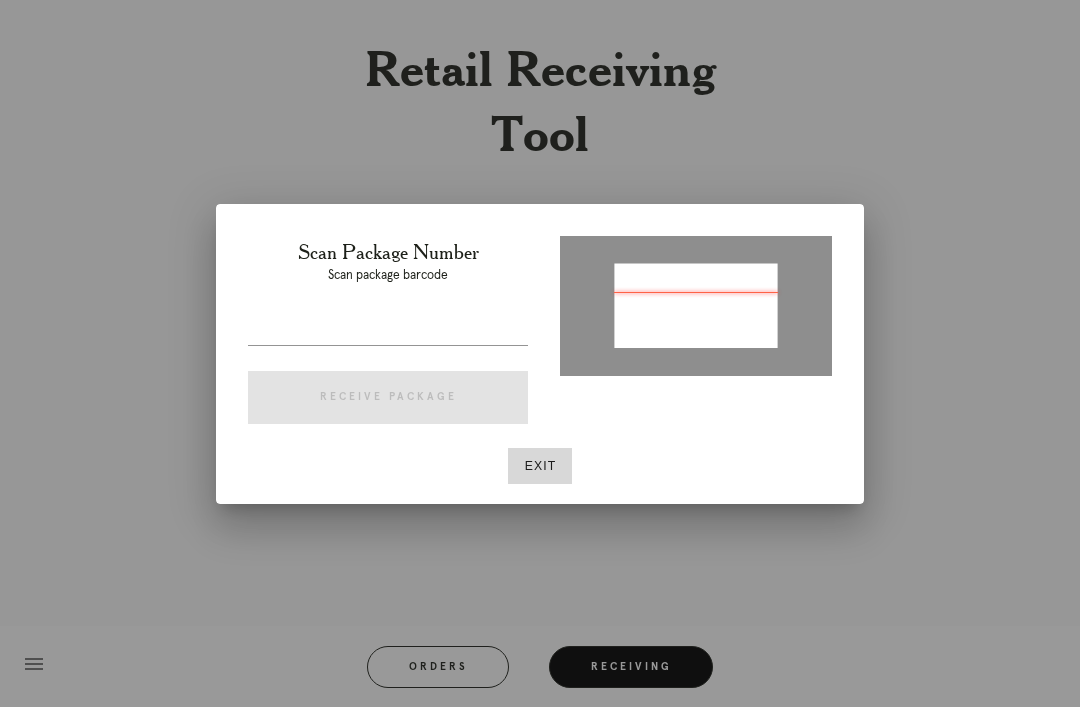 click at bounding box center [388, 329] 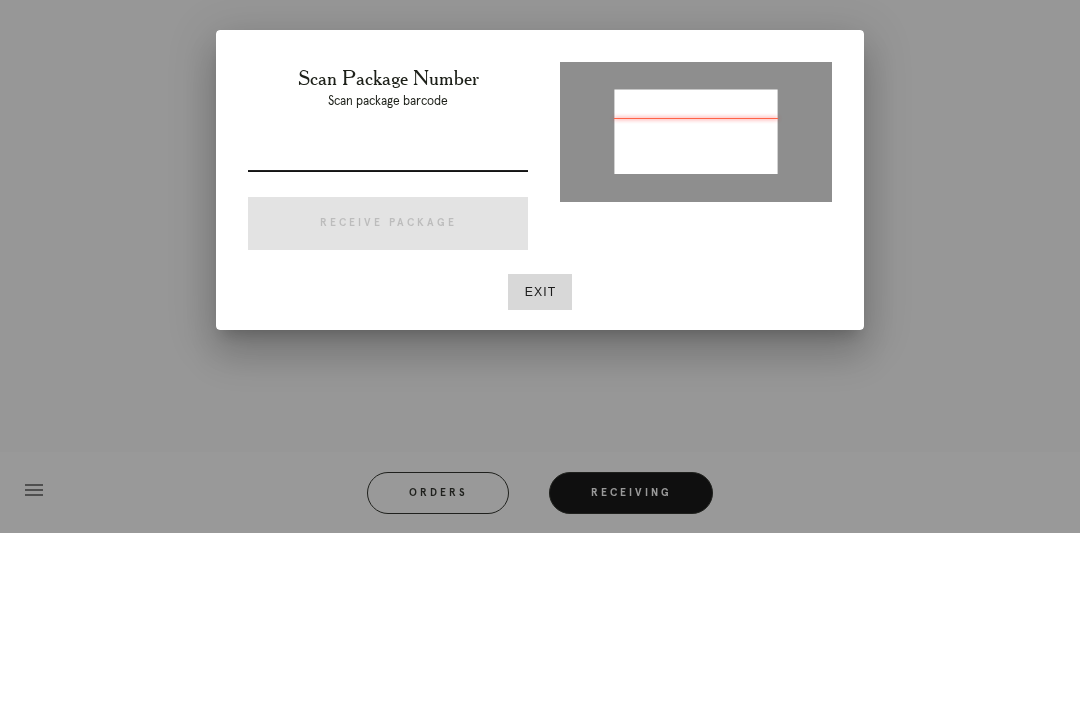 click at bounding box center (388, 329) 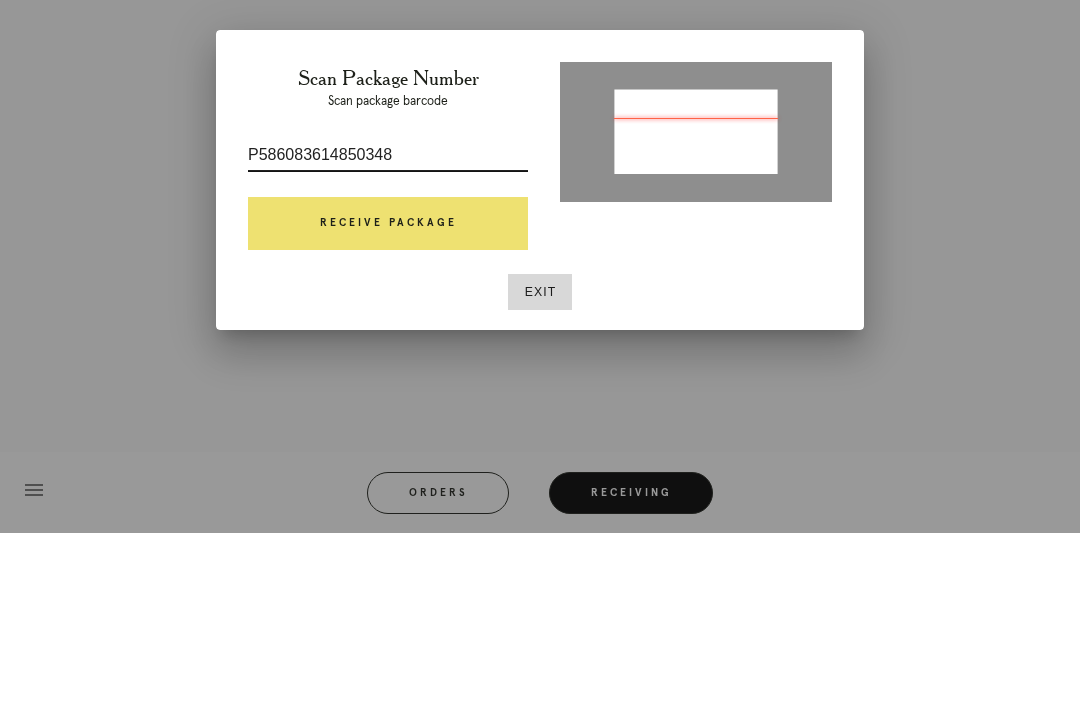 type on "P586083614850348" 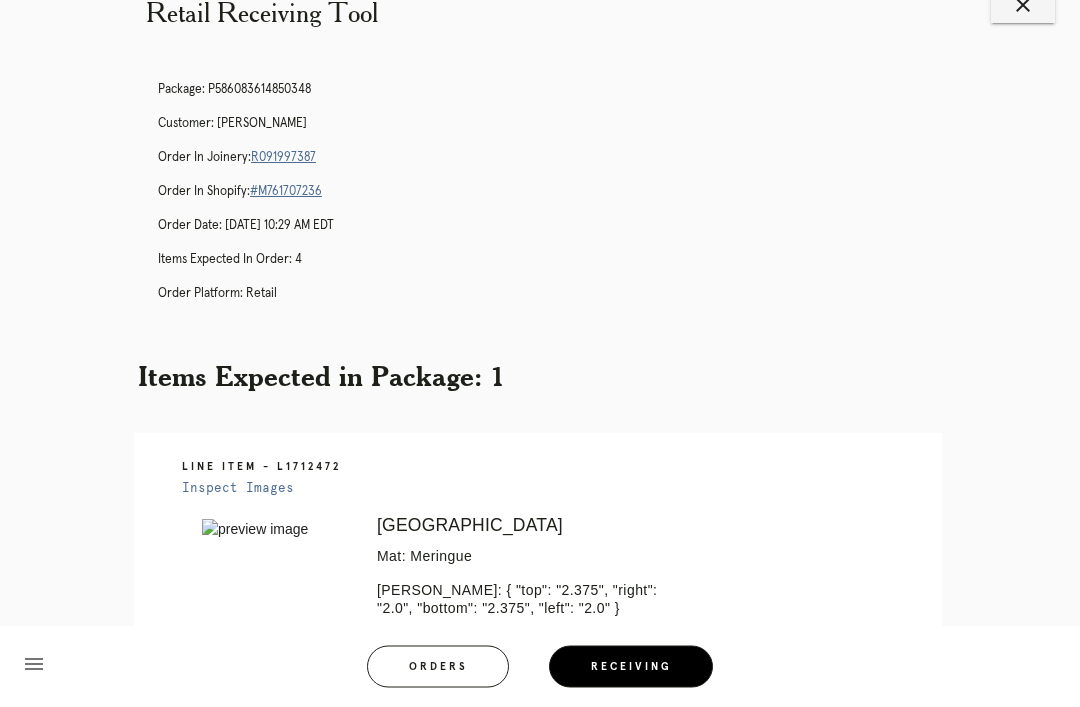 scroll, scrollTop: 0, scrollLeft: 0, axis: both 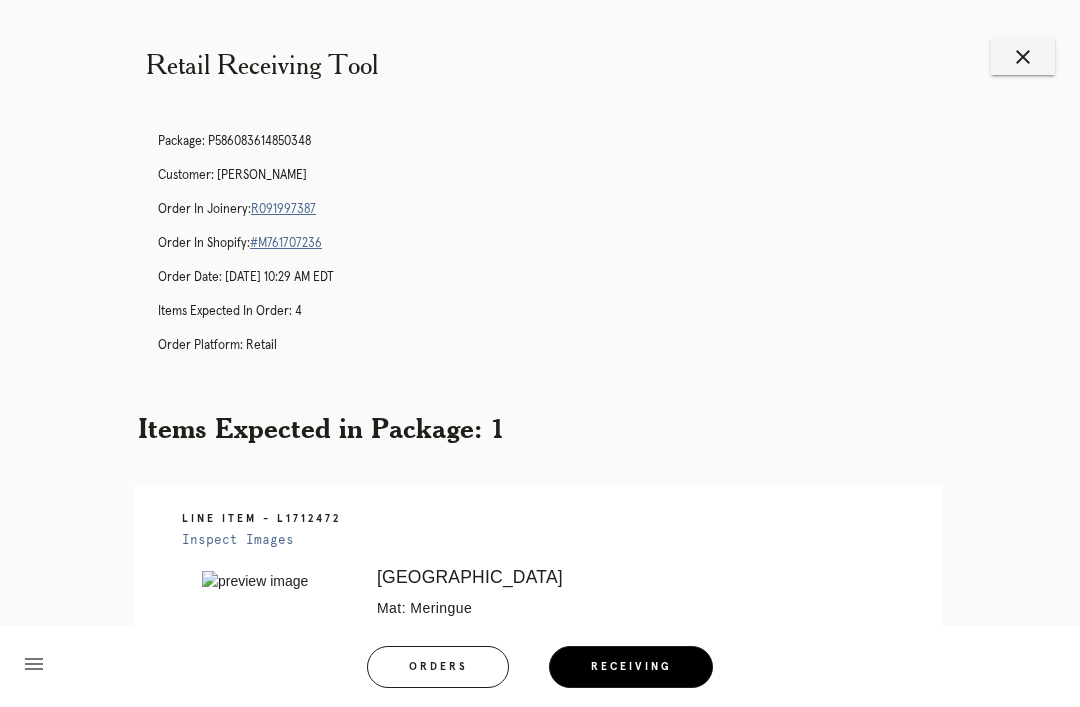 click on "Retail Receiving Tool   close   Package: P586083614850348   Customer: Bailee Weber
Order in Joinery:
R091997387
Order in Shopify:
#M761707236
Order Date:
06/07/2025 10:29 AM EDT
Items Expected in Order: 4   Order Platform: retail     Items Expected in Package:  1
Line Item - L1712472
Inspect Images
Error retreiving frame spec #9651382
Florence
Mat: Meringue
Mat Width: {
"top": "2.375",
"right": "2.0",
"bottom": "2.375",
"left": "2.0"
}
Artwork Size:
6.5
x
9.0
Frame Size:
11.625
x
14.875
Conveyance: shipped
Attempt: 2
Hanging Hardware: Sawtooth Hanger & Small Sticker
Return Instructions: Instructions from Retail Associate: From Receiving:" at bounding box center [540, 731] 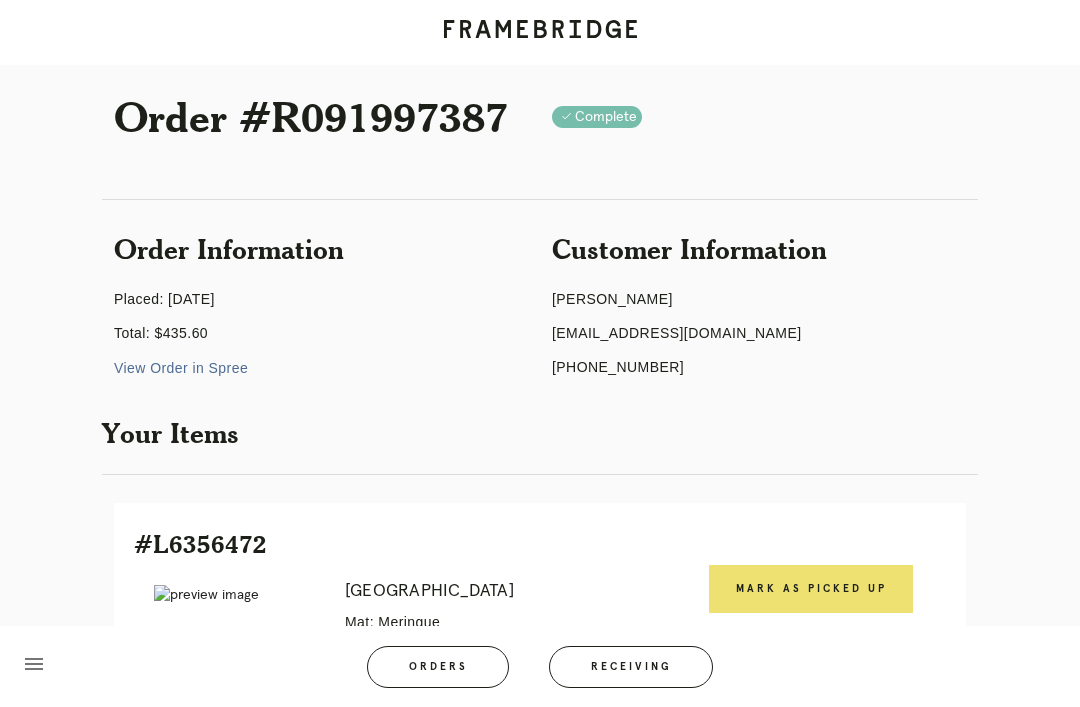 scroll, scrollTop: 0, scrollLeft: 0, axis: both 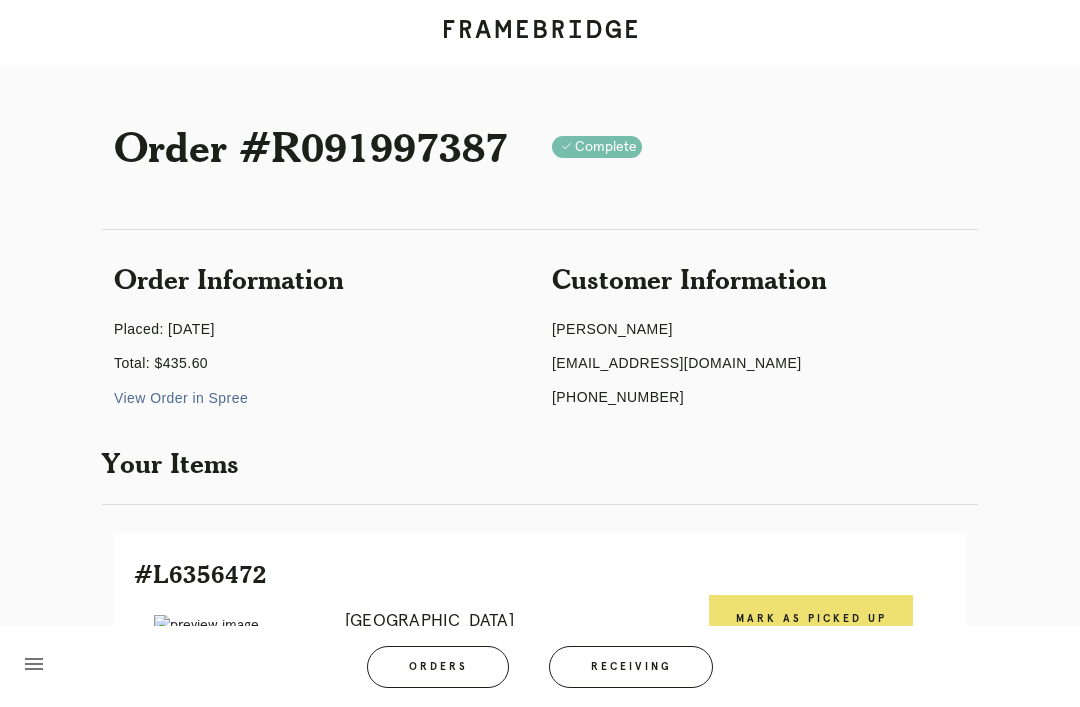 click on "Receiving" at bounding box center (631, 667) 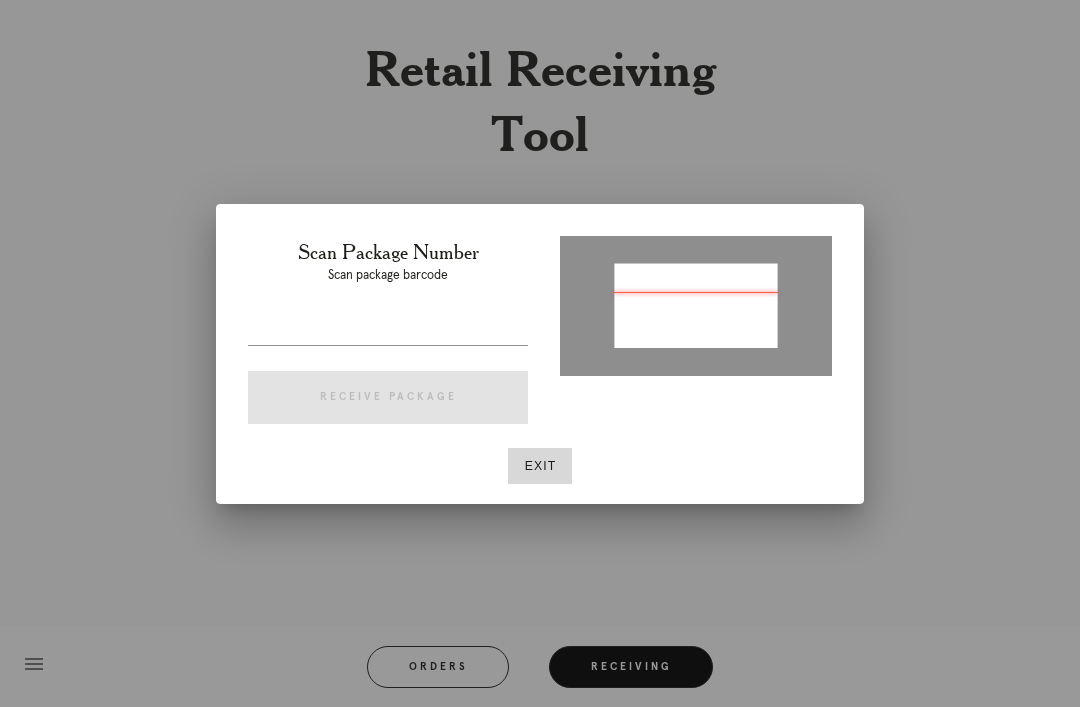 type on "P534373265358554" 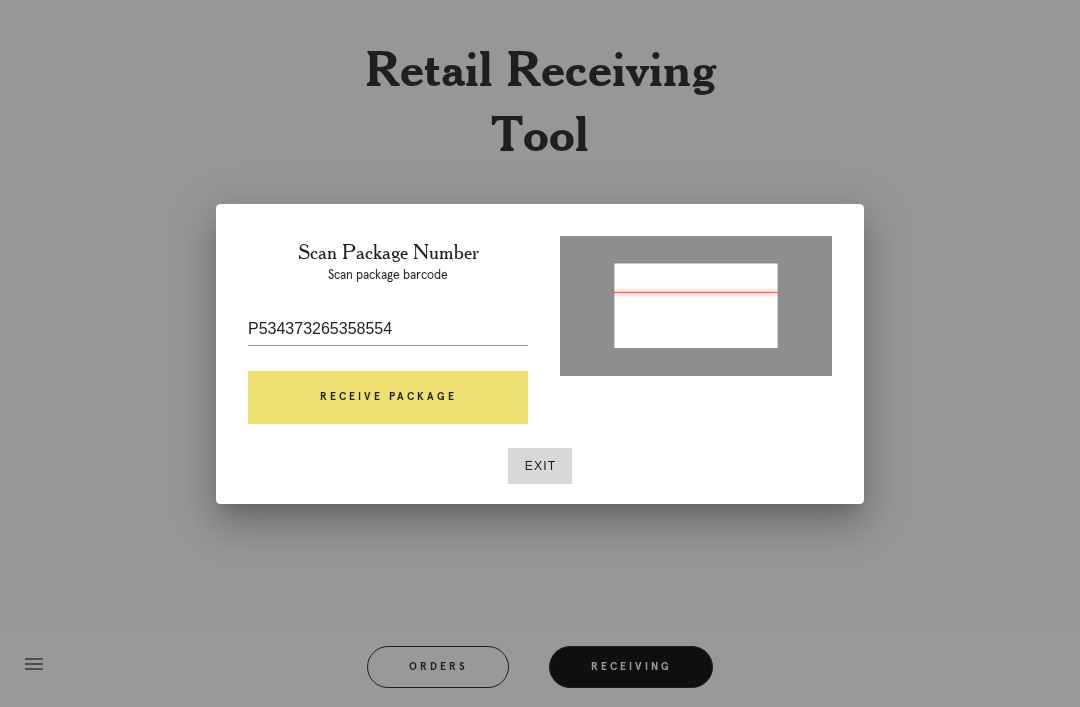 click on "Receive Package" at bounding box center (388, 398) 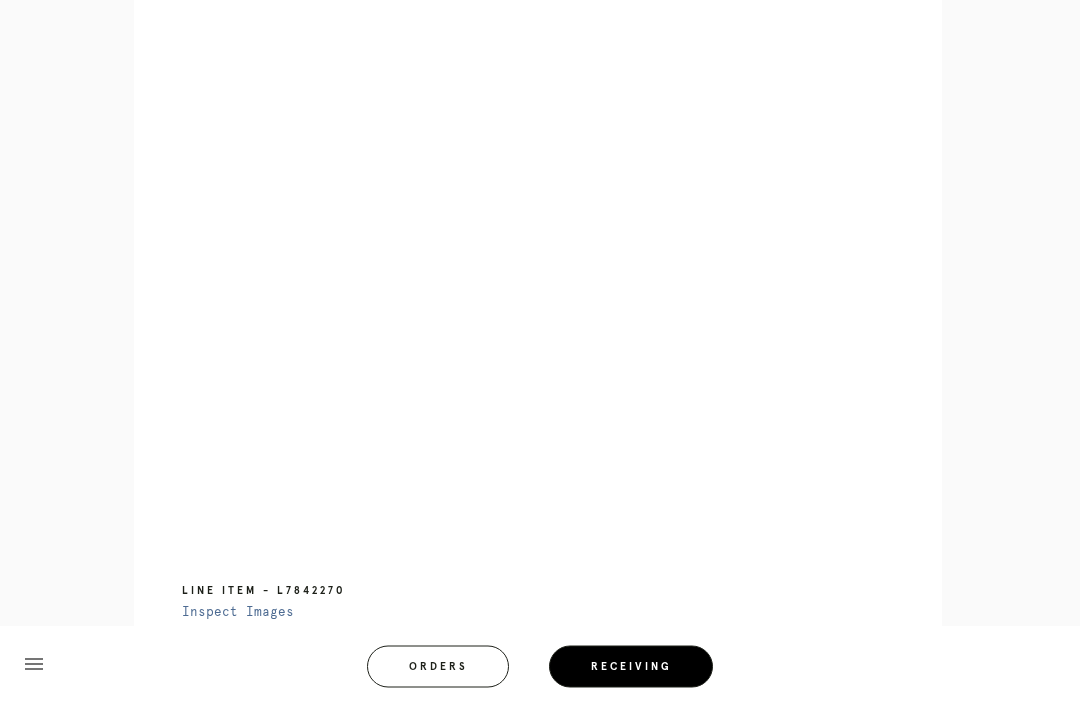 scroll, scrollTop: 1008, scrollLeft: 0, axis: vertical 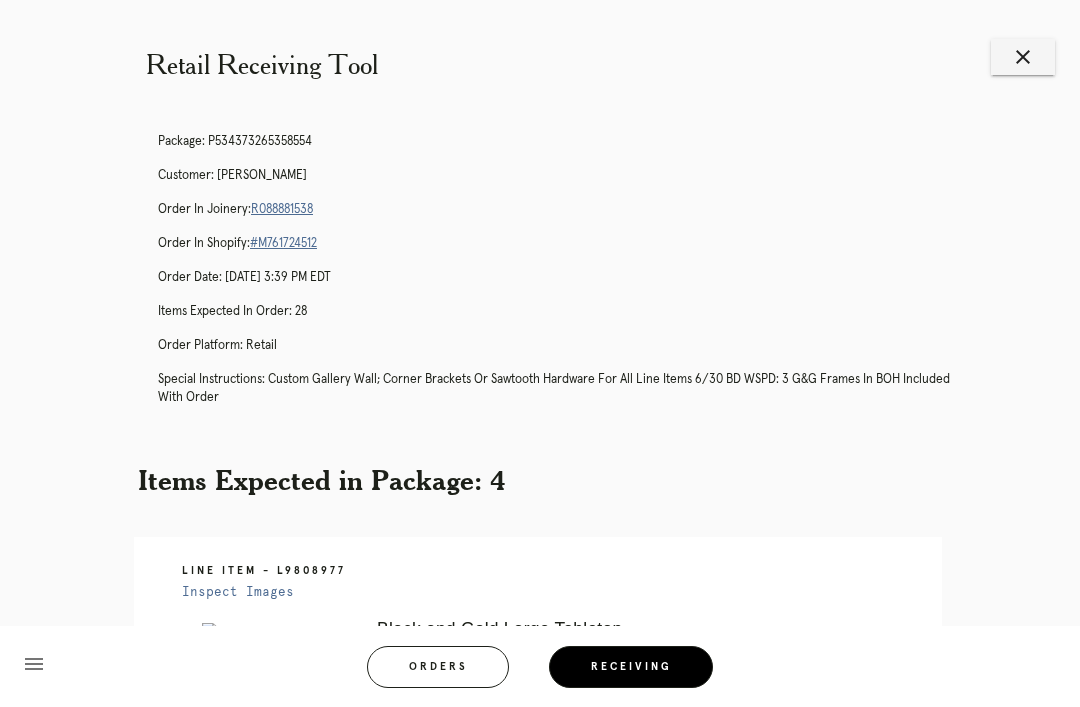 click on "close" at bounding box center (1023, 57) 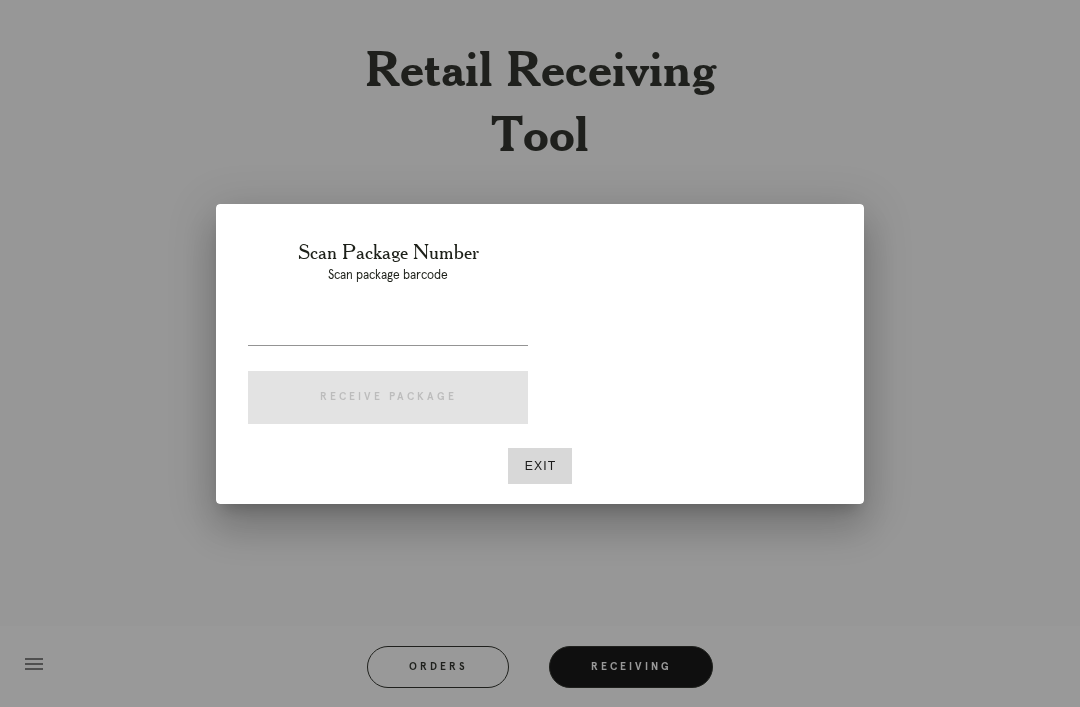 scroll, scrollTop: 0, scrollLeft: 0, axis: both 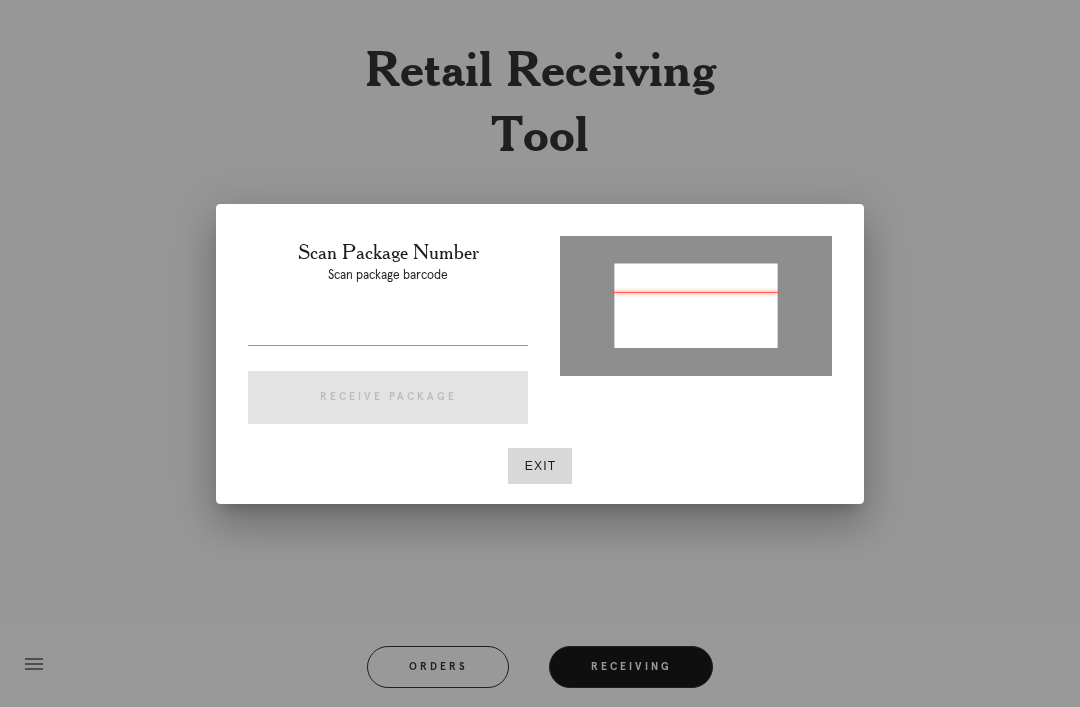 type on "P242148682178525" 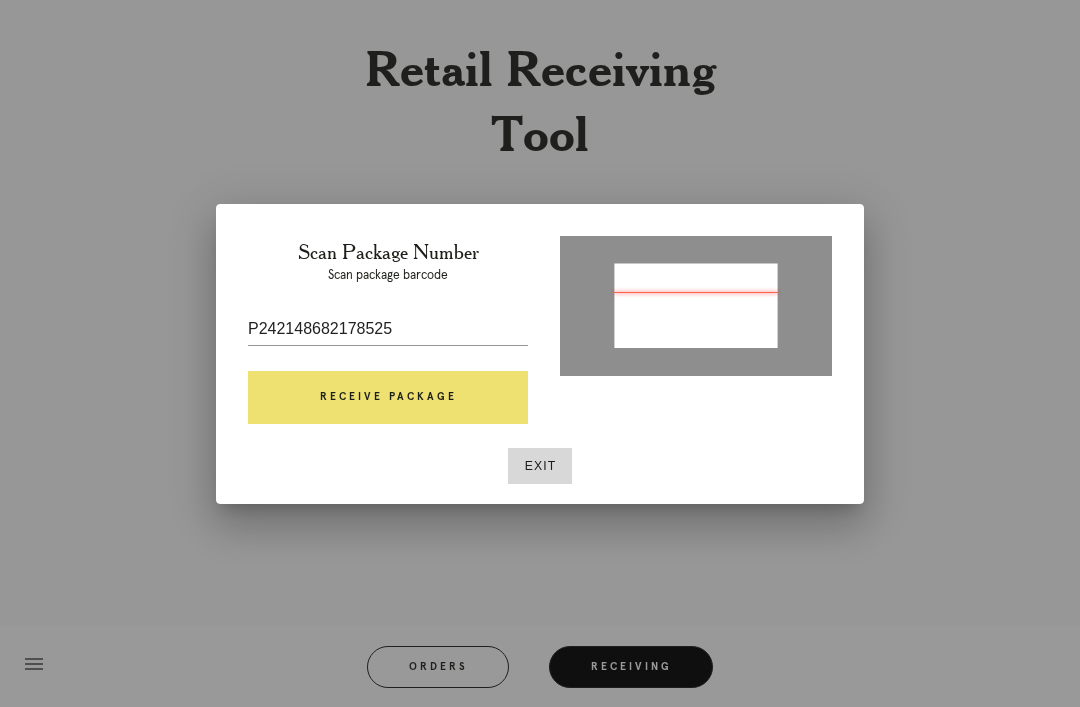 click on "Receive Package" at bounding box center [388, 398] 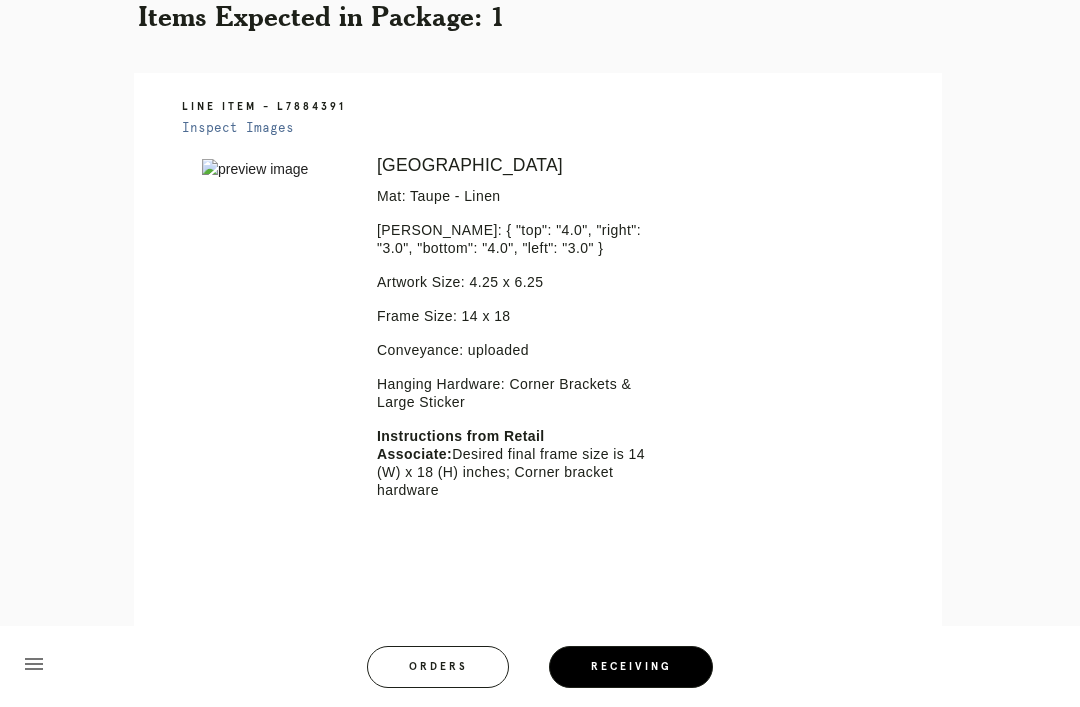 scroll, scrollTop: 415, scrollLeft: 0, axis: vertical 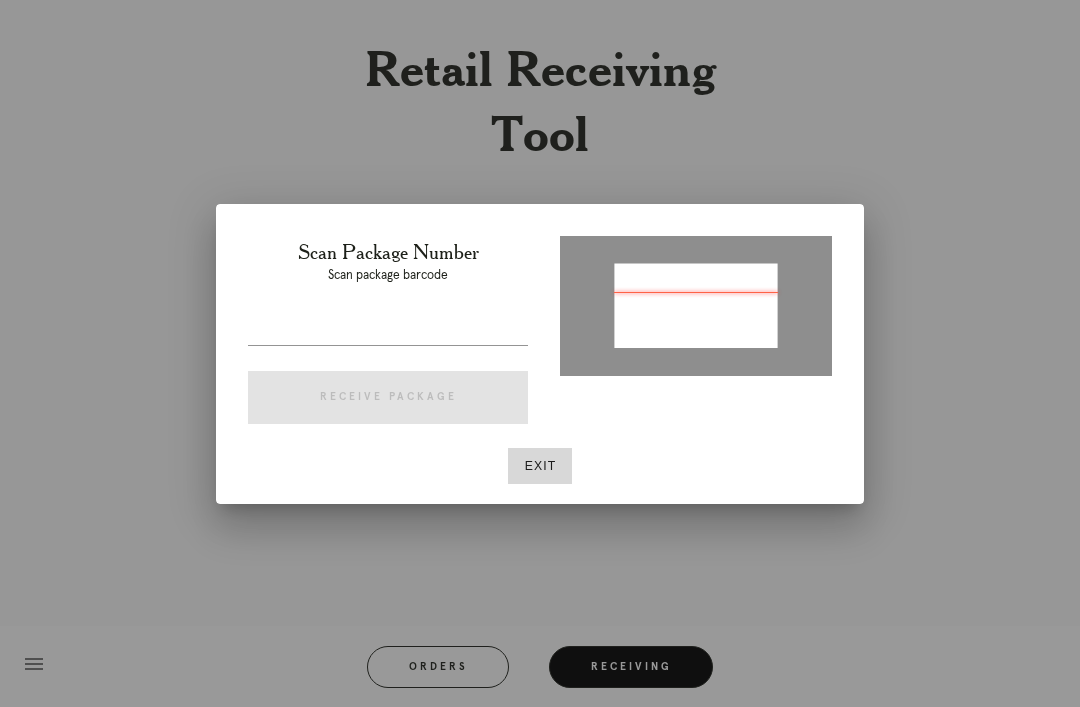 type on "P242148682178525" 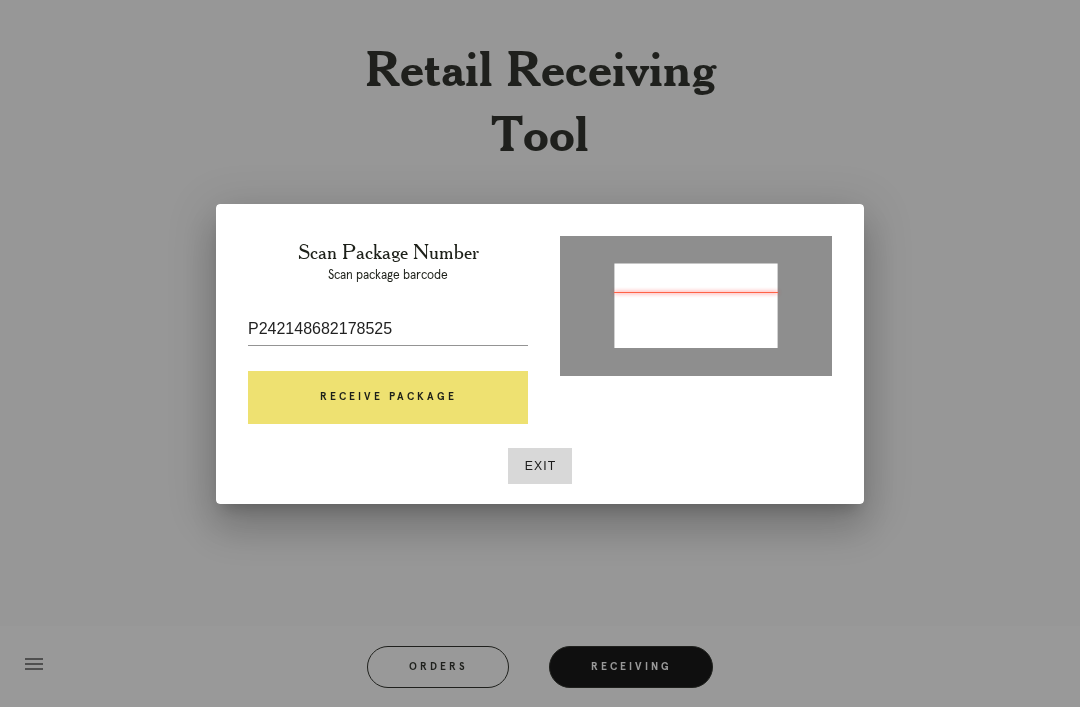 click on "Receive Package" at bounding box center [388, 398] 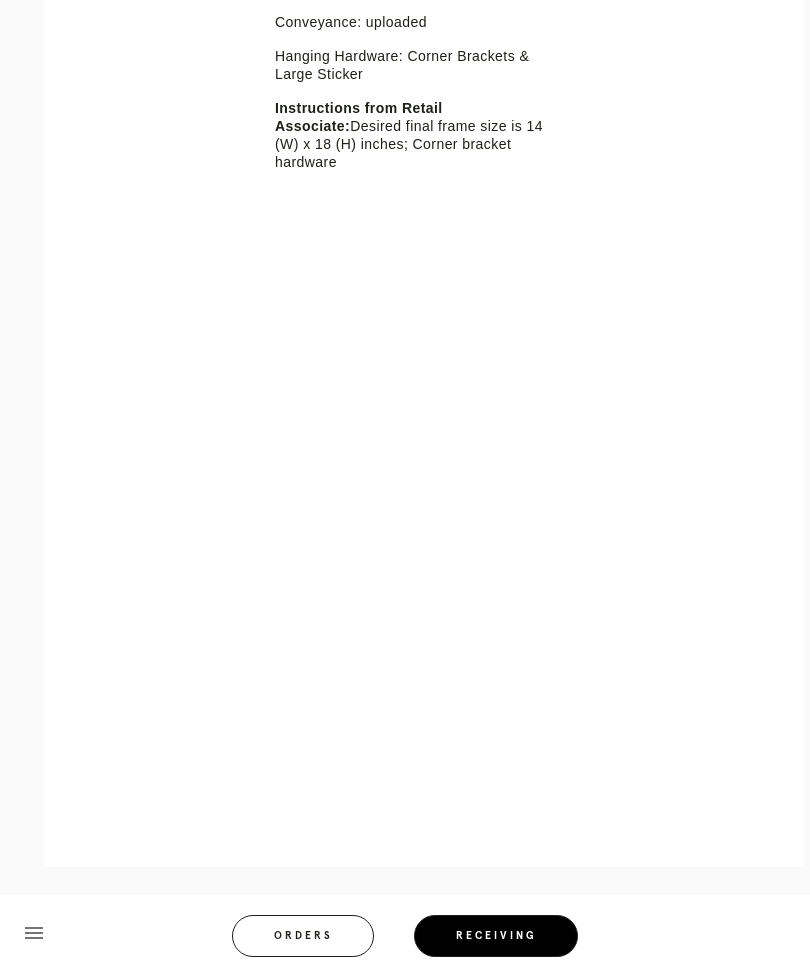 scroll, scrollTop: 740, scrollLeft: 0, axis: vertical 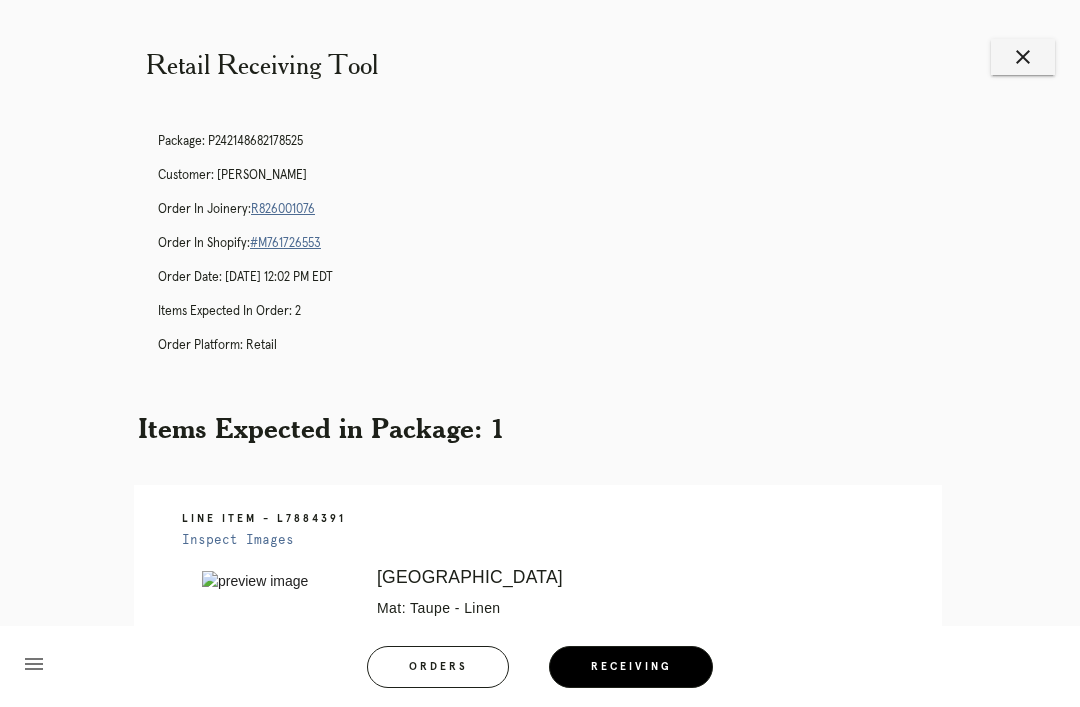 click on "R826001076" at bounding box center [283, 209] 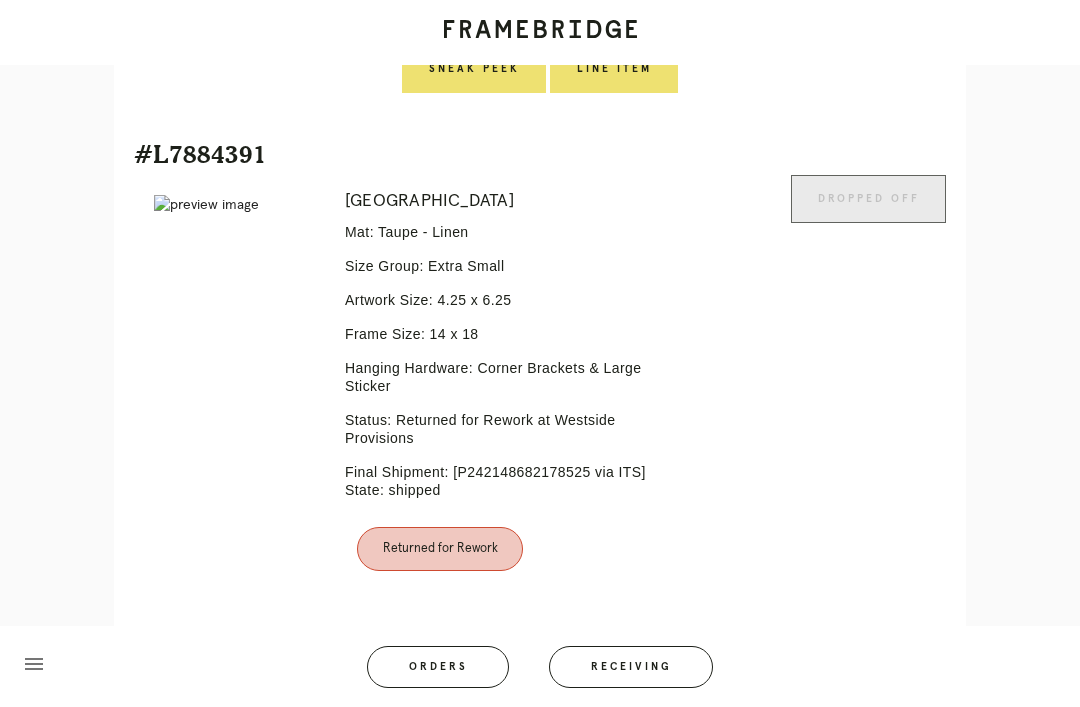 scroll, scrollTop: 974, scrollLeft: 0, axis: vertical 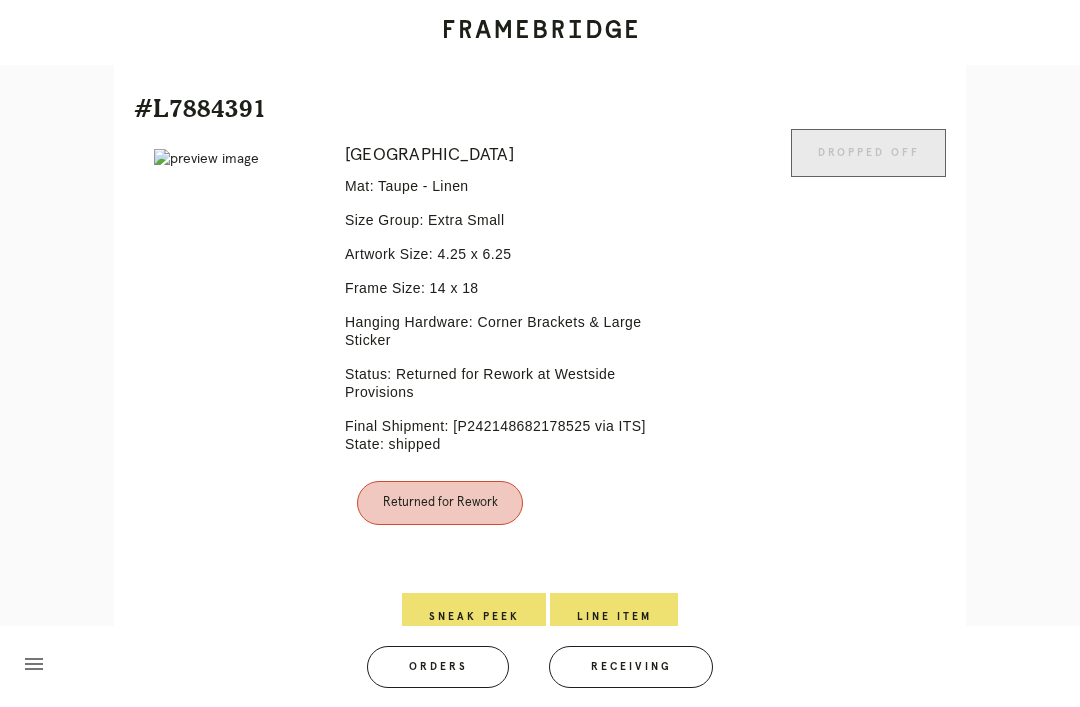 click on "Line Item" at bounding box center [614, 617] 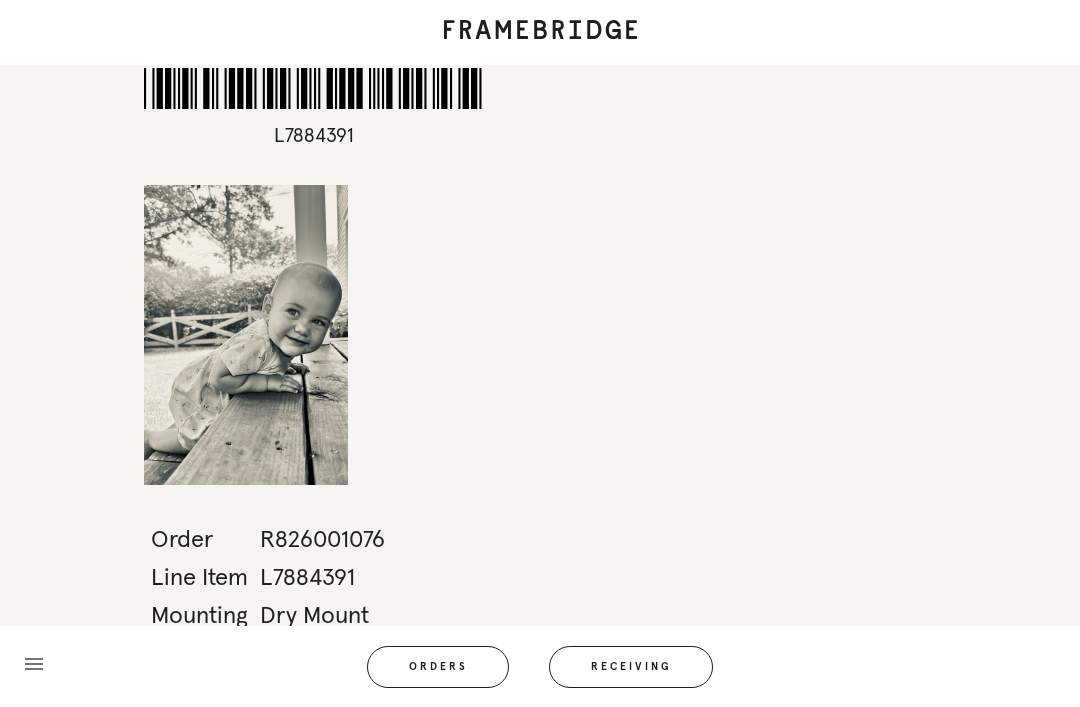 scroll, scrollTop: 64, scrollLeft: 0, axis: vertical 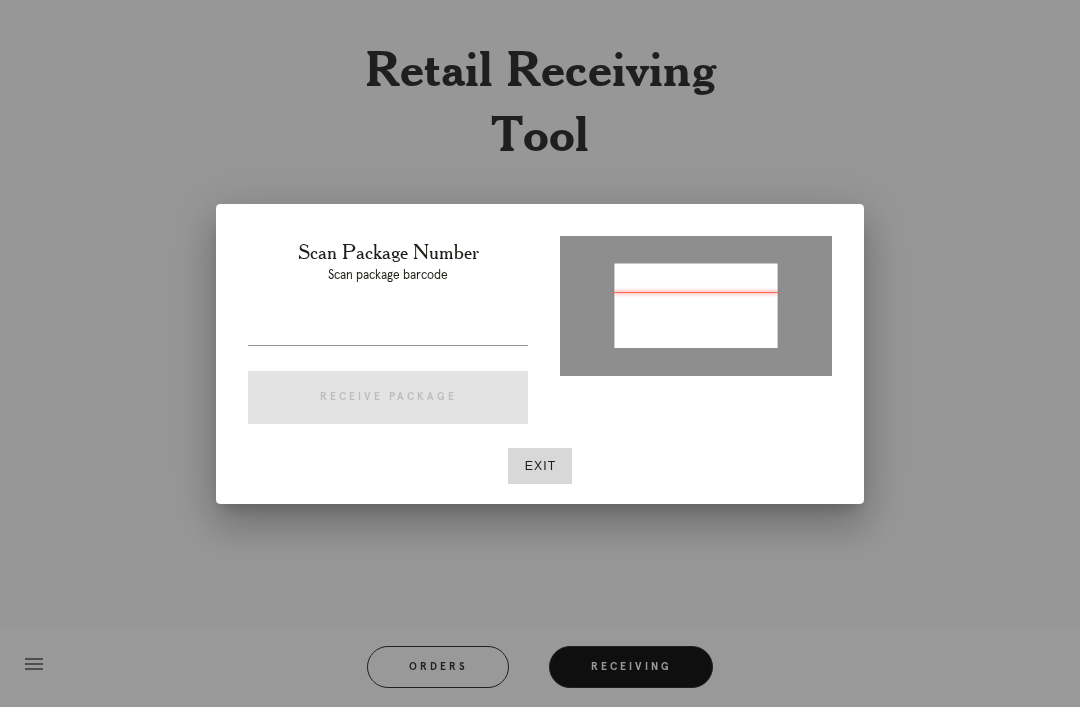 type on "P131785952652133" 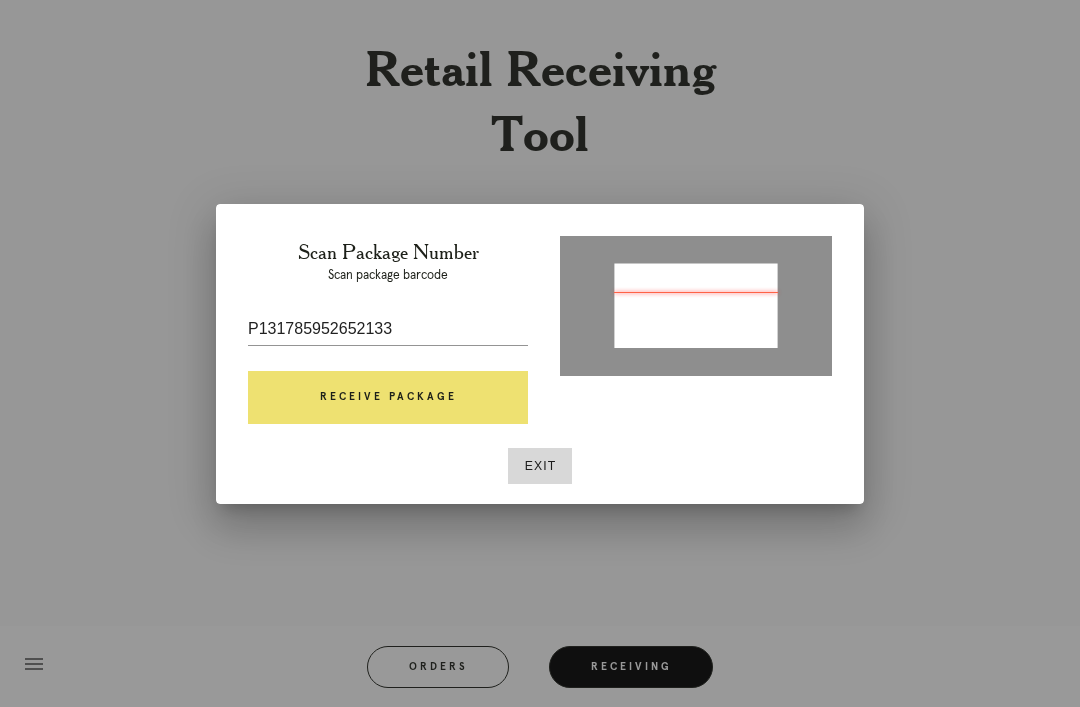 click on "Receive Package" at bounding box center (388, 398) 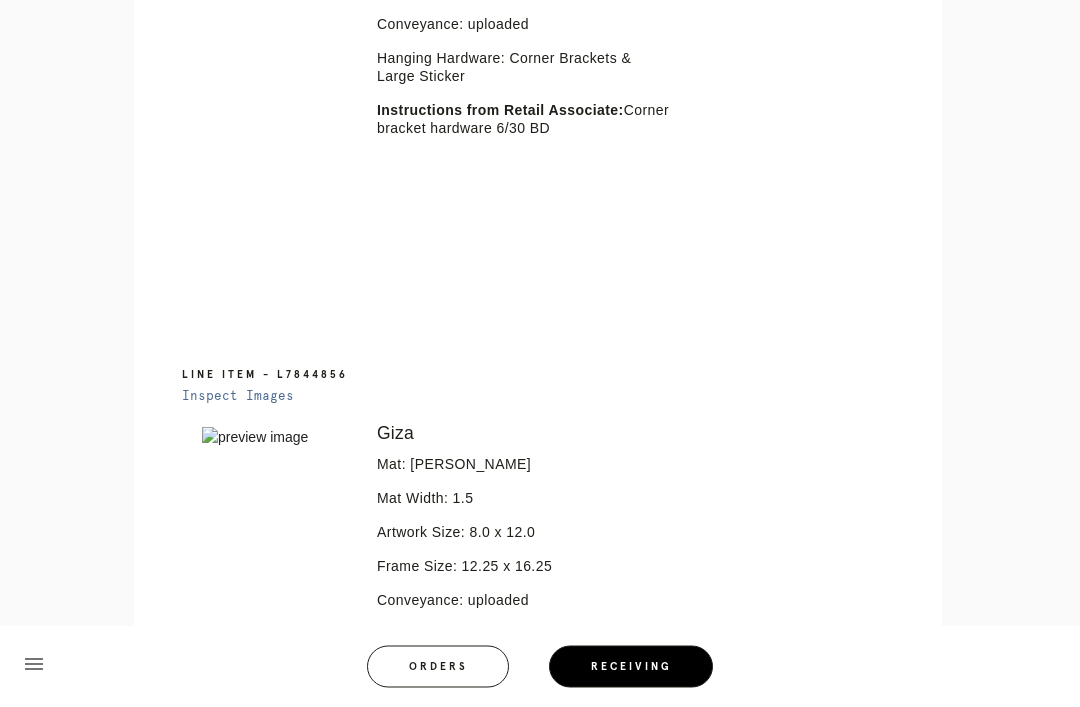 scroll, scrollTop: 772, scrollLeft: 0, axis: vertical 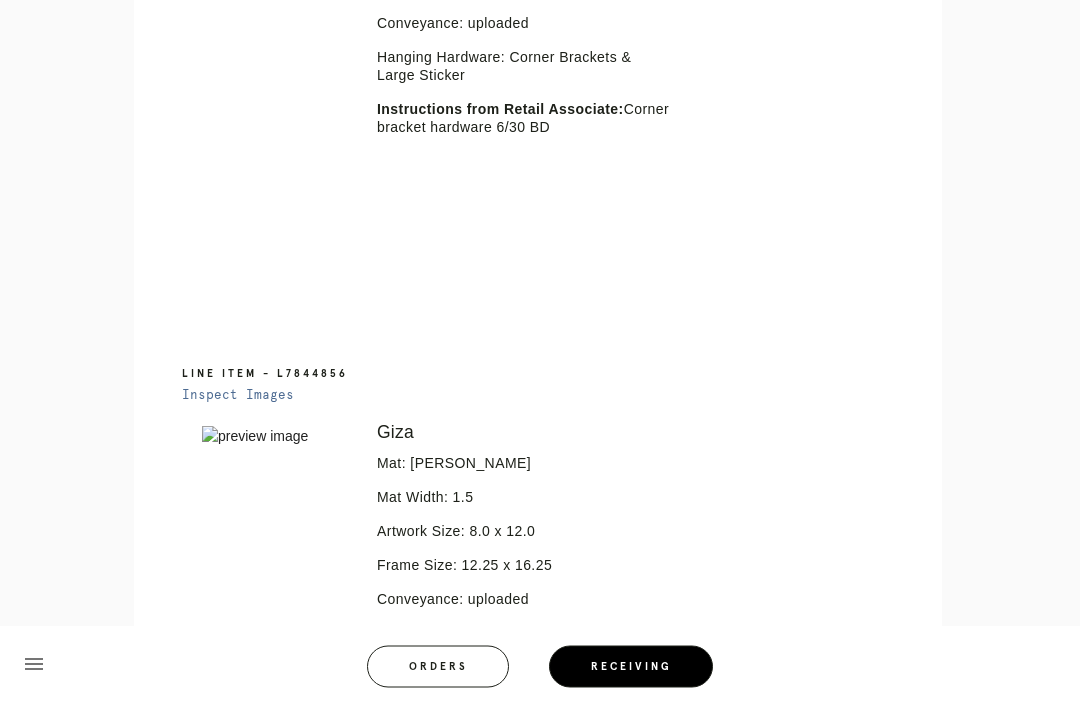 click on "Line Item - L7844856
Inspect Images
Error retreiving frame spec #9680695
Giza
Mat: [PERSON_NAME]
Mat Width: 1.5
Artwork Size:
8.0
x
12.0
Frame Size:
12.25
x
16.25
Conveyance: uploaded
Hanging Hardware: Corner Brackets & Large Sticker
Instructions from Retail Associate:
Corner bracket hardware 6/30 BD" at bounding box center (538, 637) 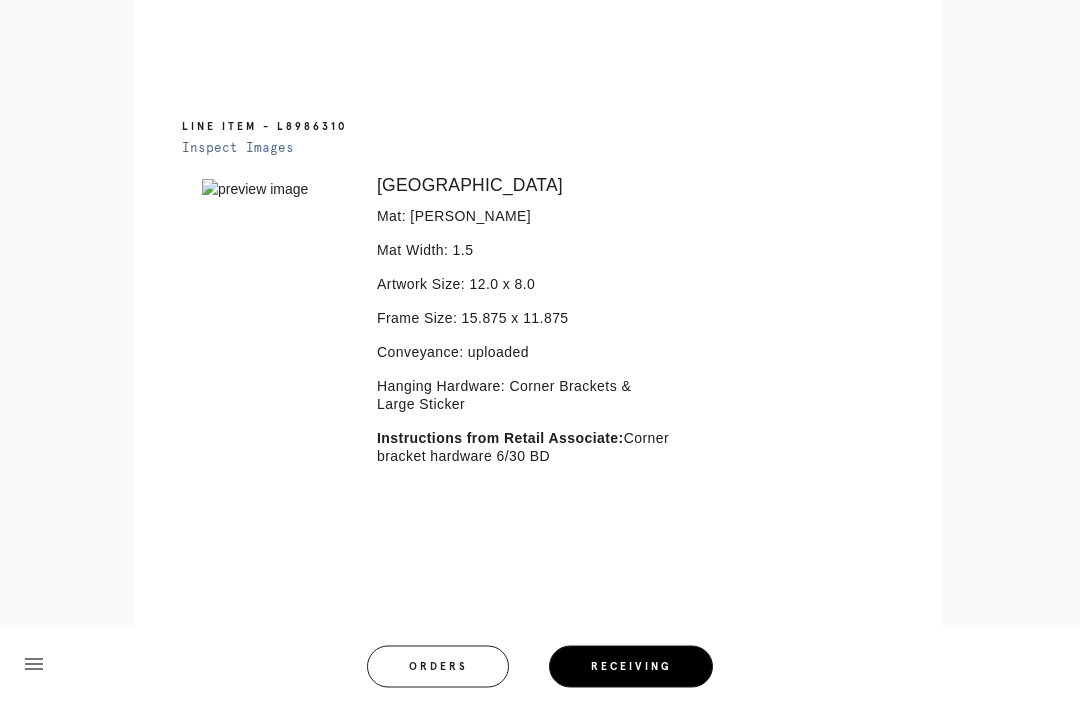 scroll, scrollTop: 1594, scrollLeft: 0, axis: vertical 